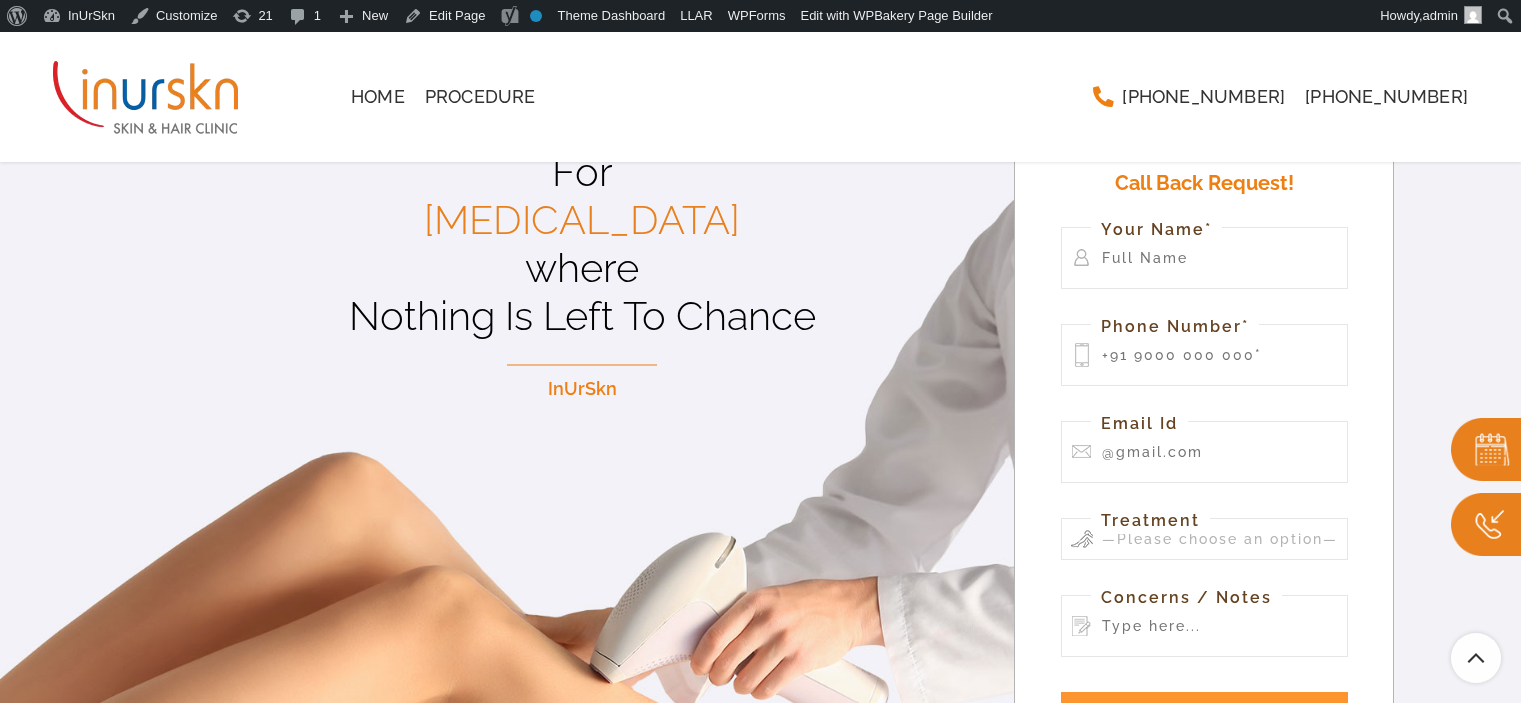scroll, scrollTop: 2444, scrollLeft: 0, axis: vertical 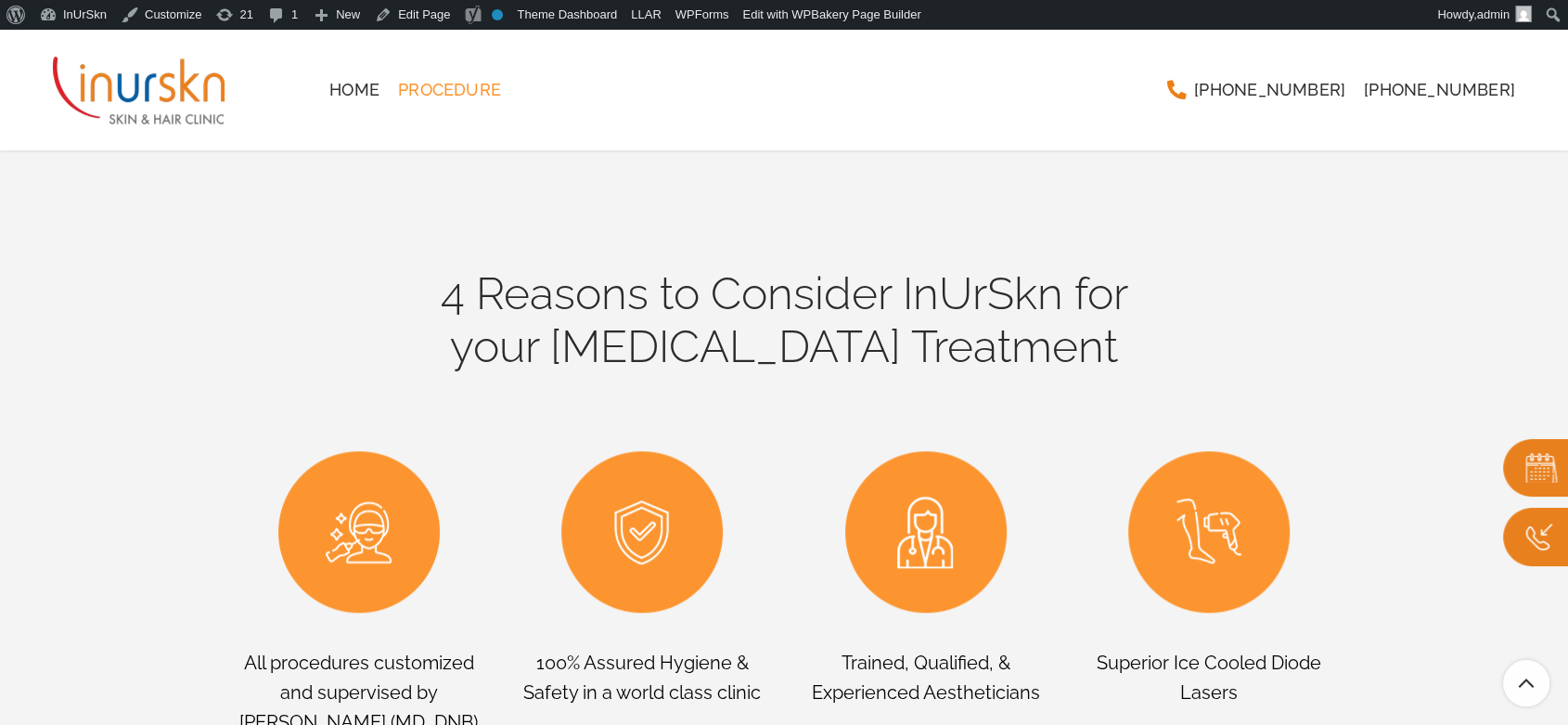 click on "Procedure" at bounding box center (449, 90) 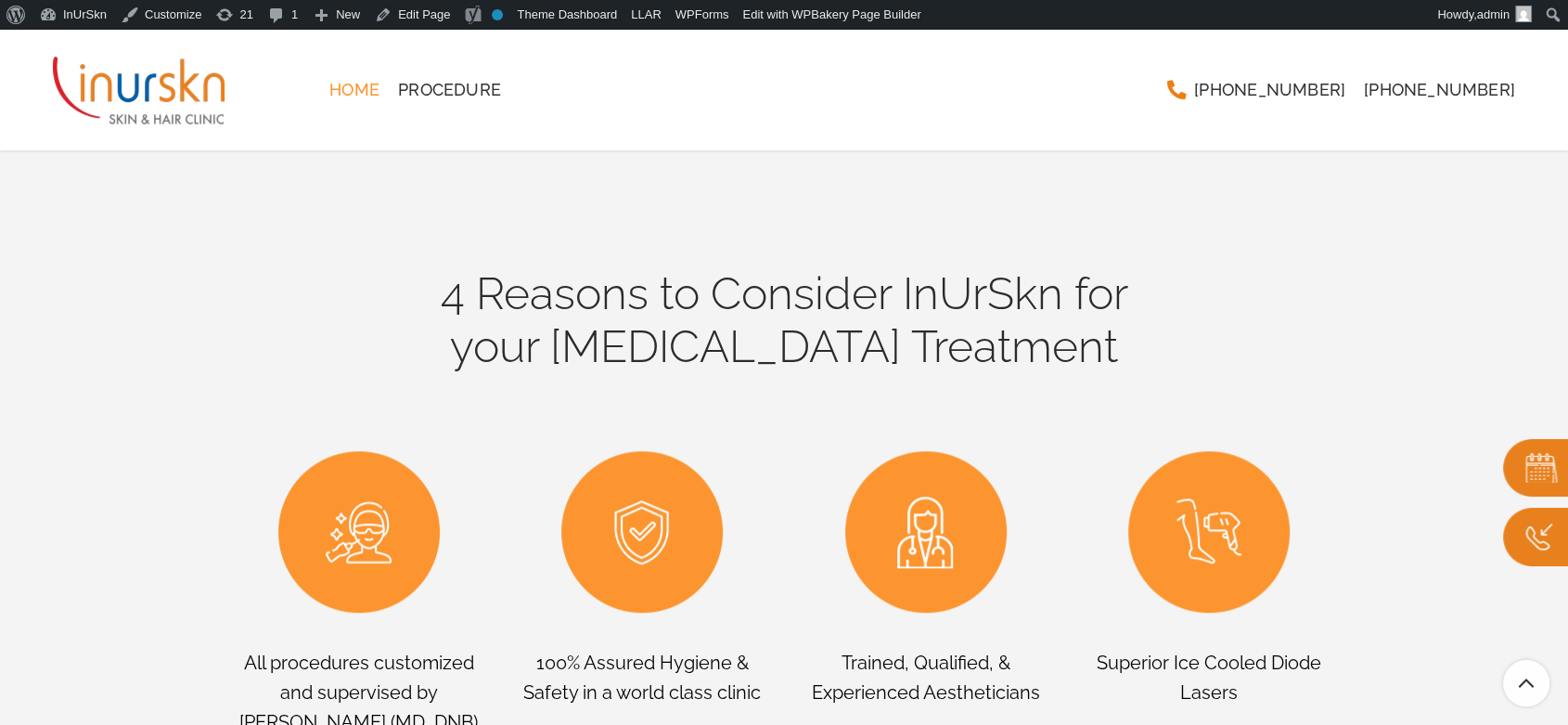 click on "Home" at bounding box center (354, 90) 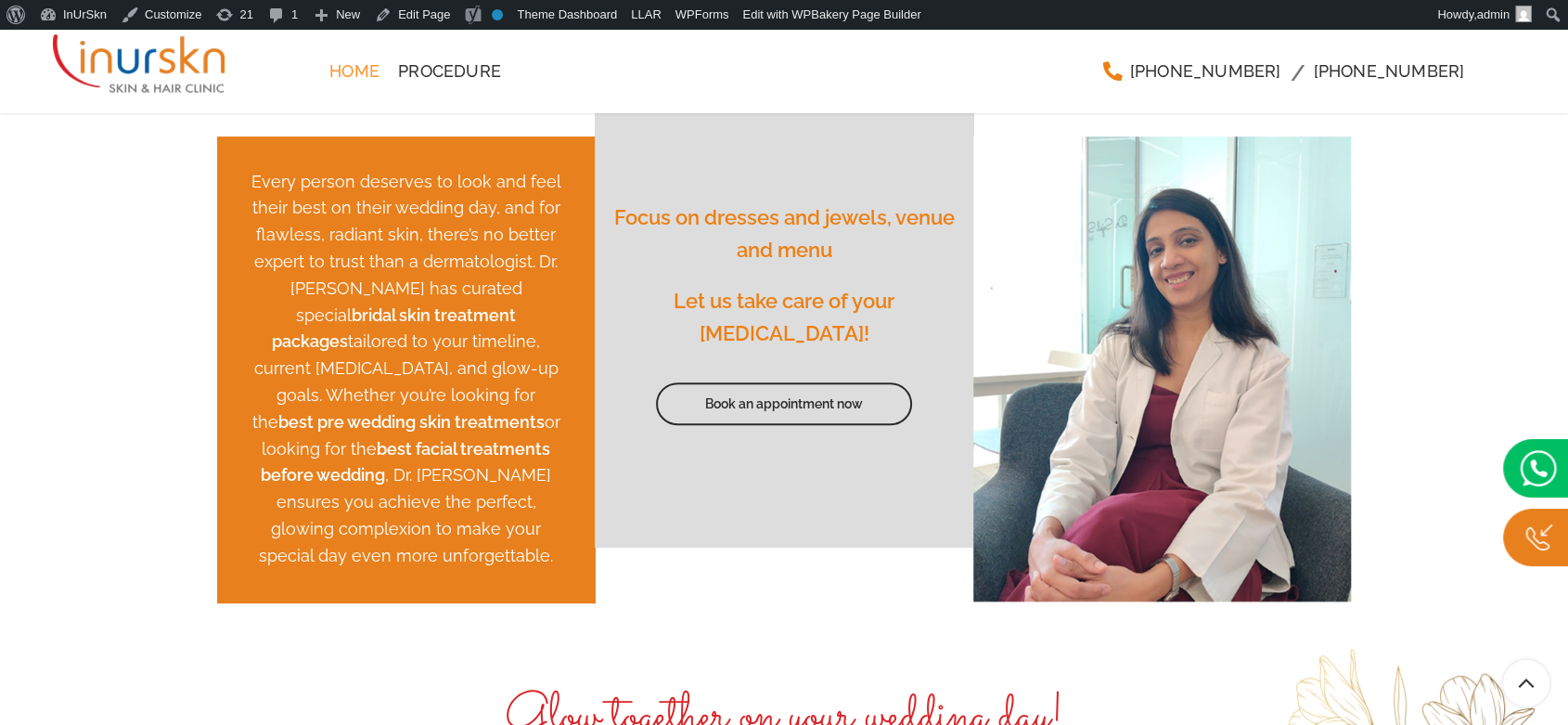 scroll, scrollTop: 721, scrollLeft: 0, axis: vertical 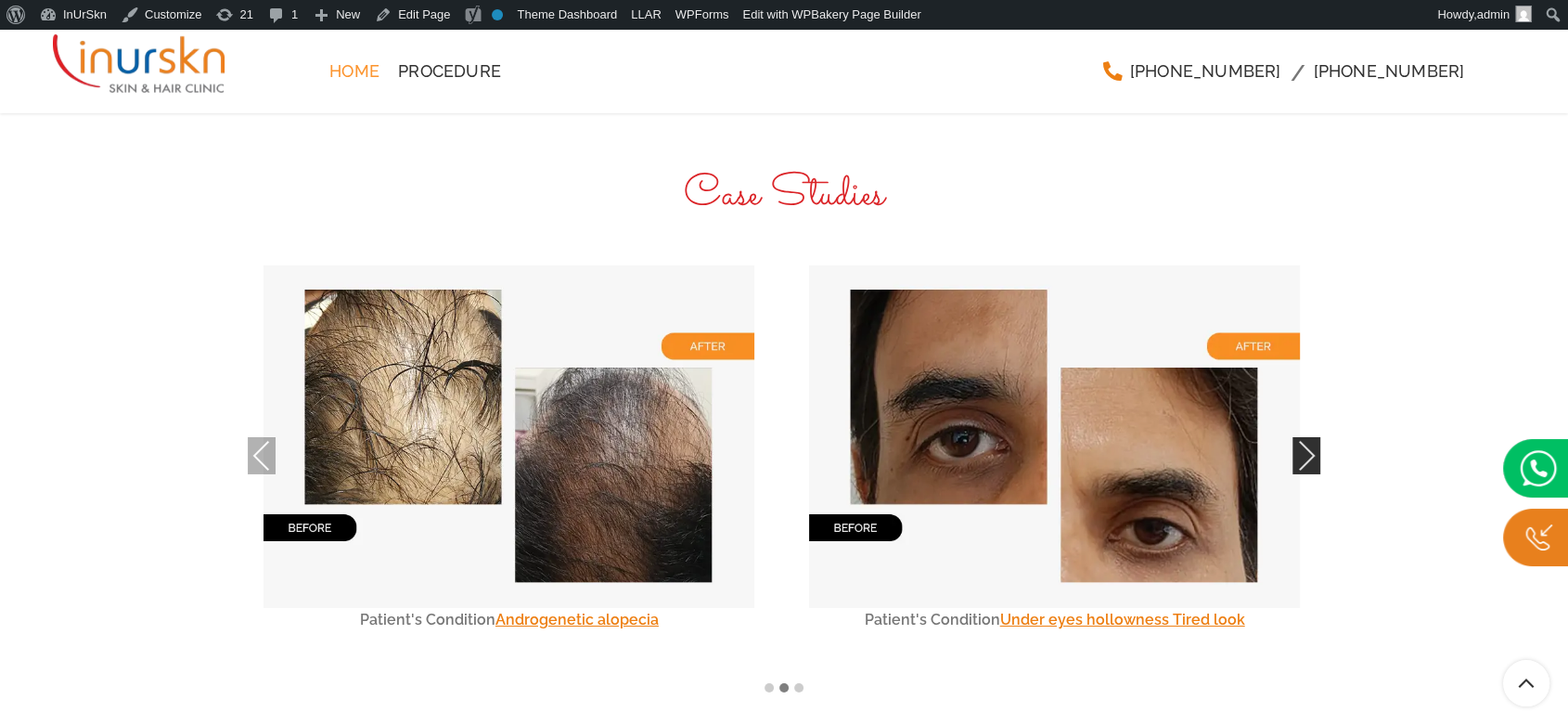 click on "Next" at bounding box center (1306, 456) 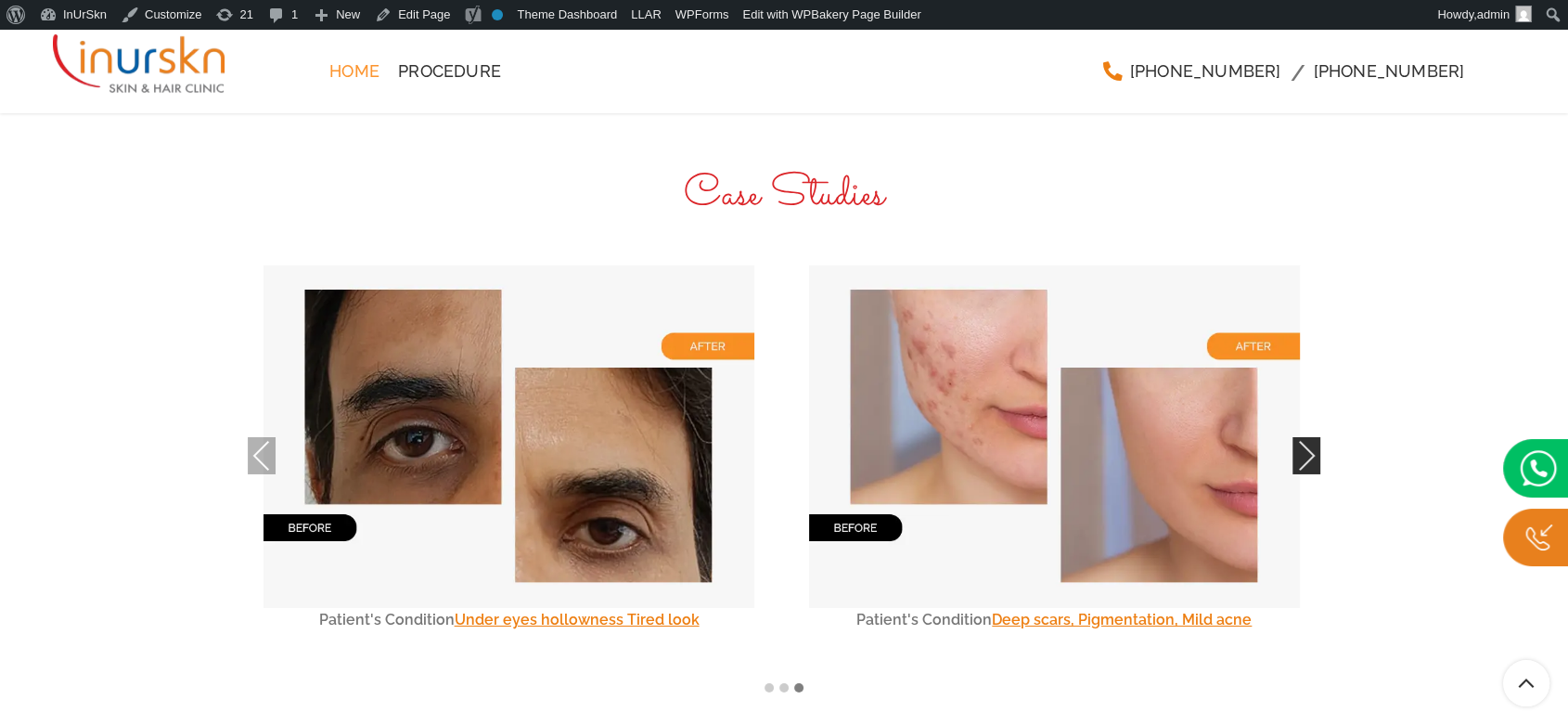 click on "Next" at bounding box center (1306, 456) 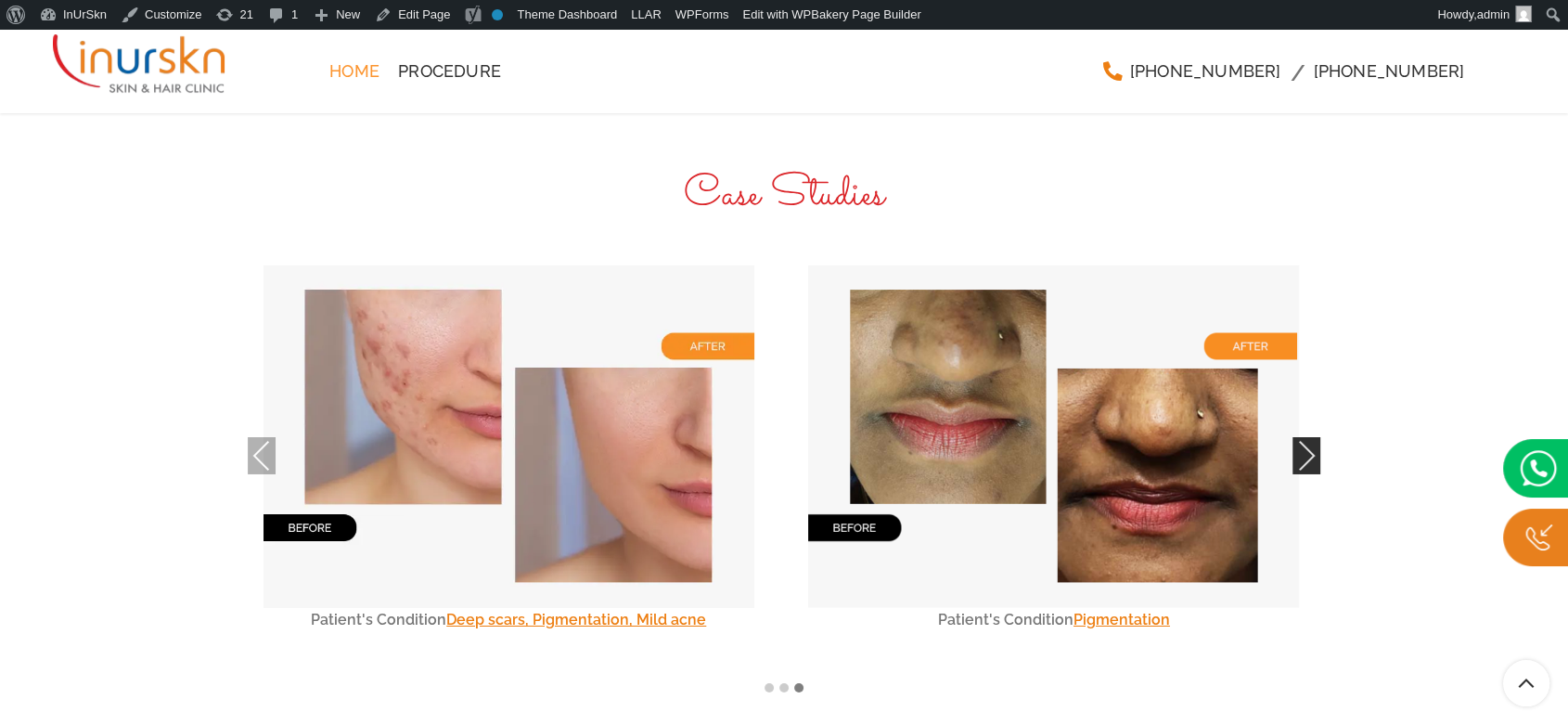 click on "Next" at bounding box center [1306, 456] 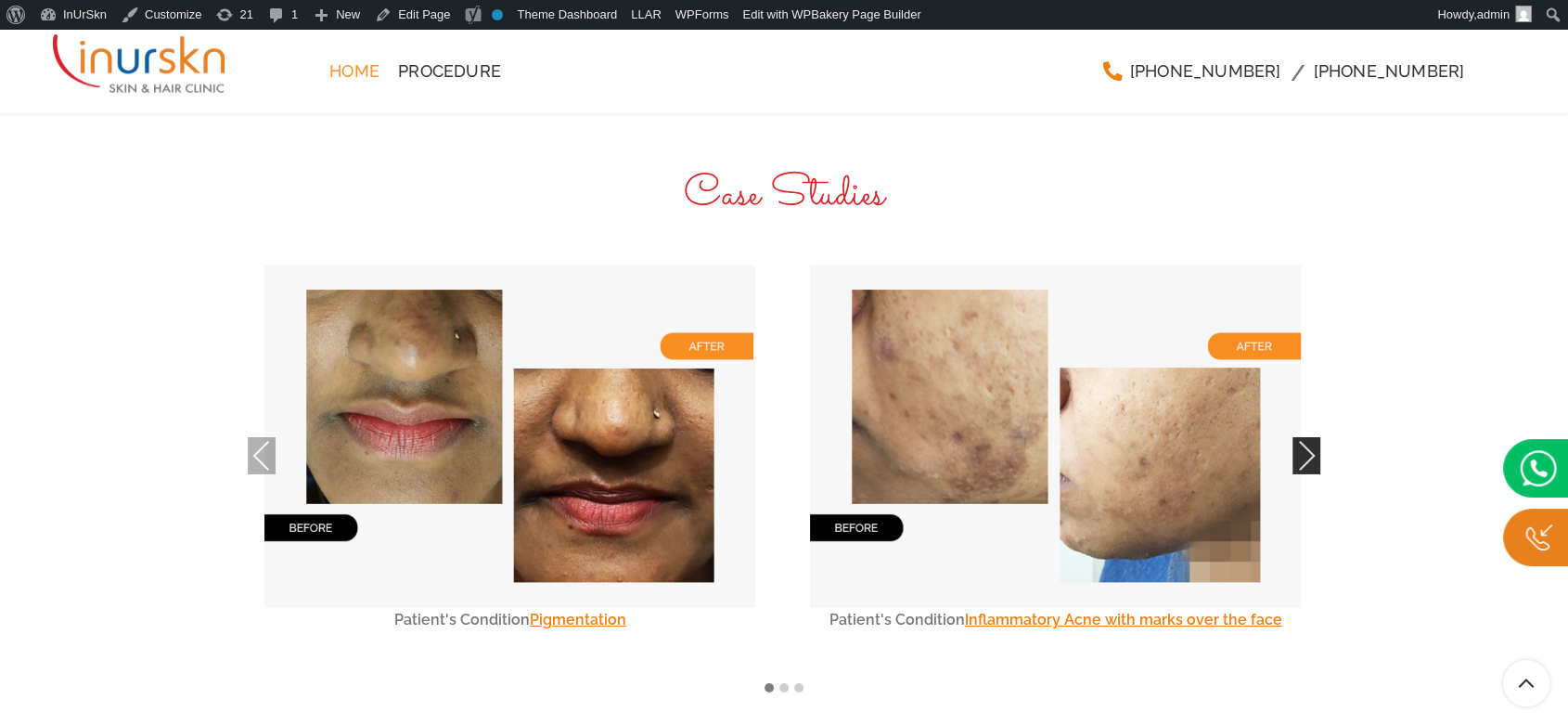 click on "Next" at bounding box center (1306, 456) 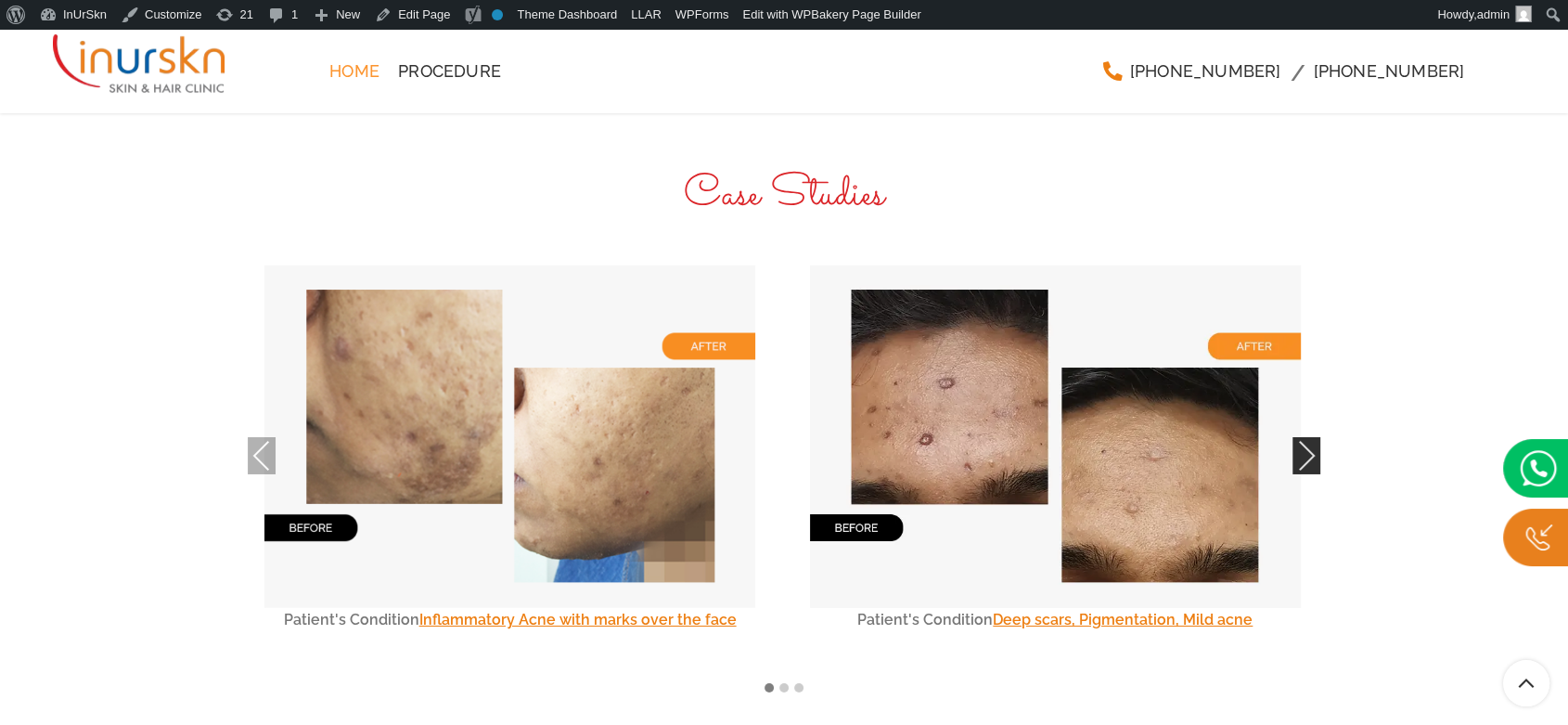 click on "Next" at bounding box center [1306, 456] 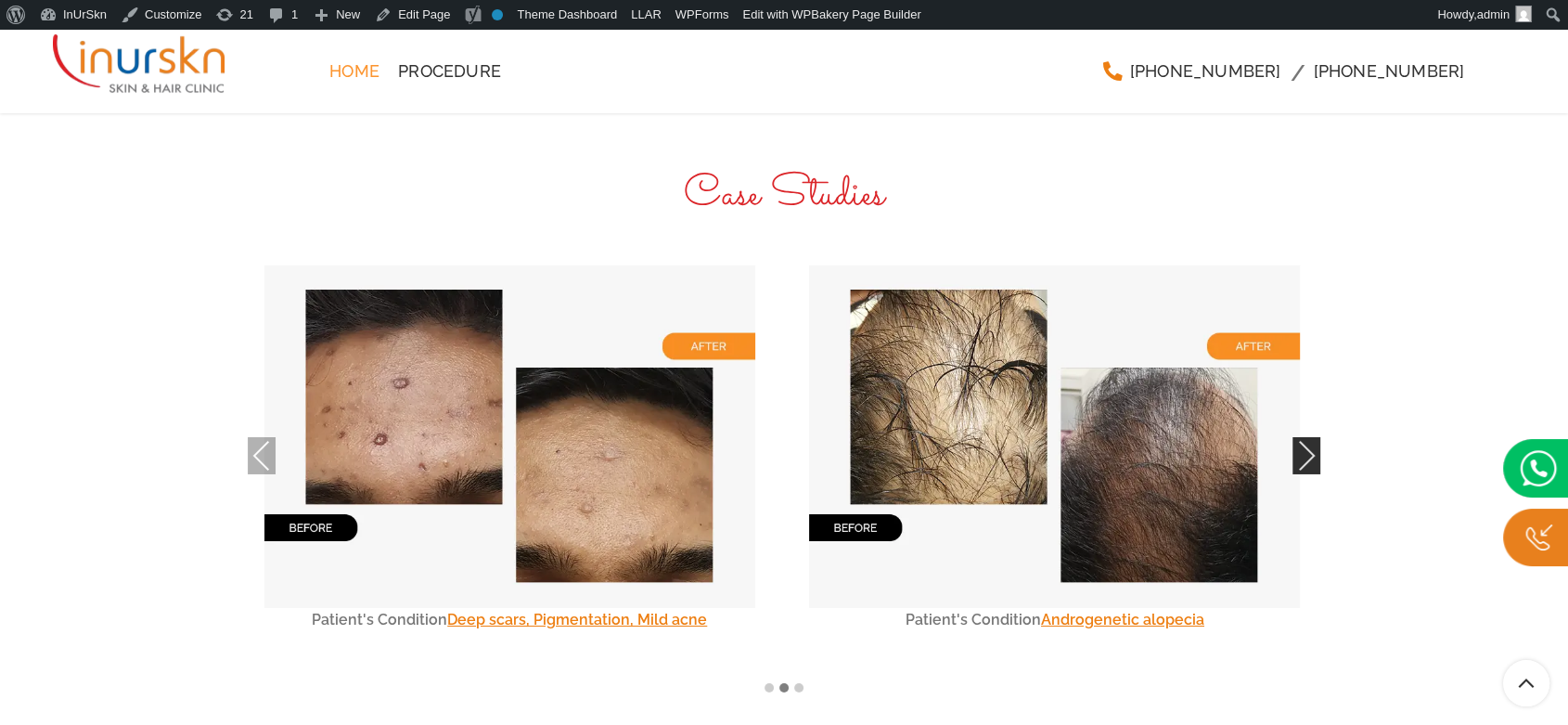 click on "Next" at bounding box center [1306, 456] 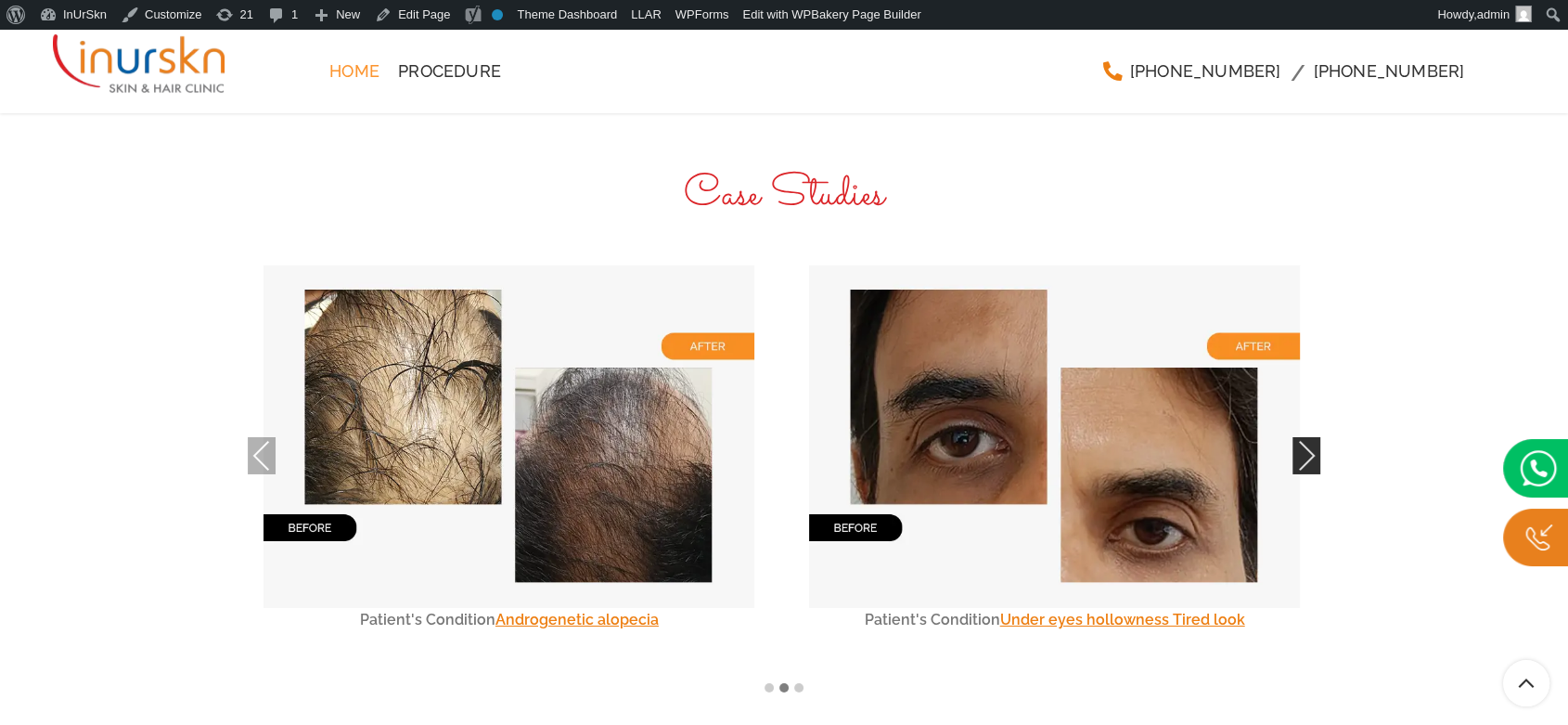 click on "Next" at bounding box center [1306, 456] 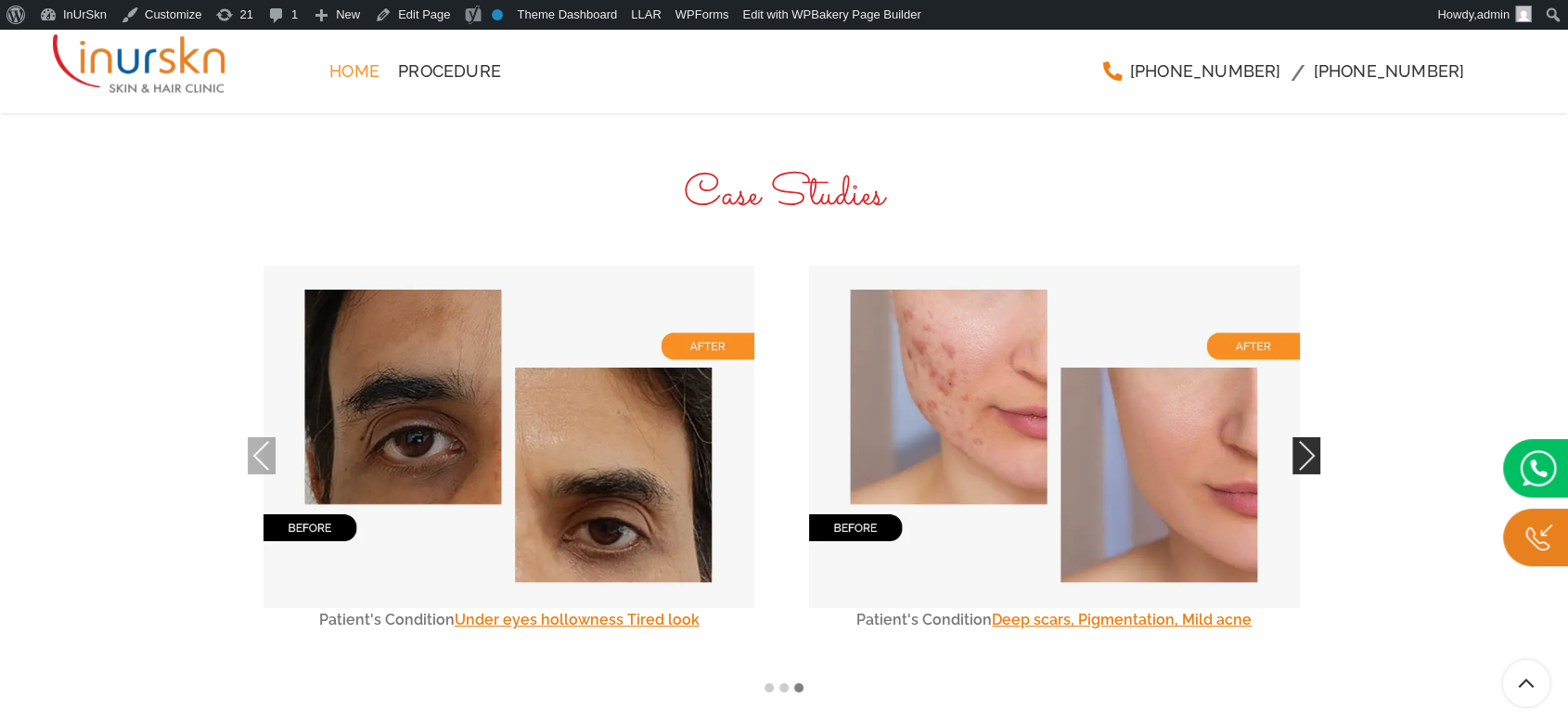 click on "Next" at bounding box center (1306, 456) 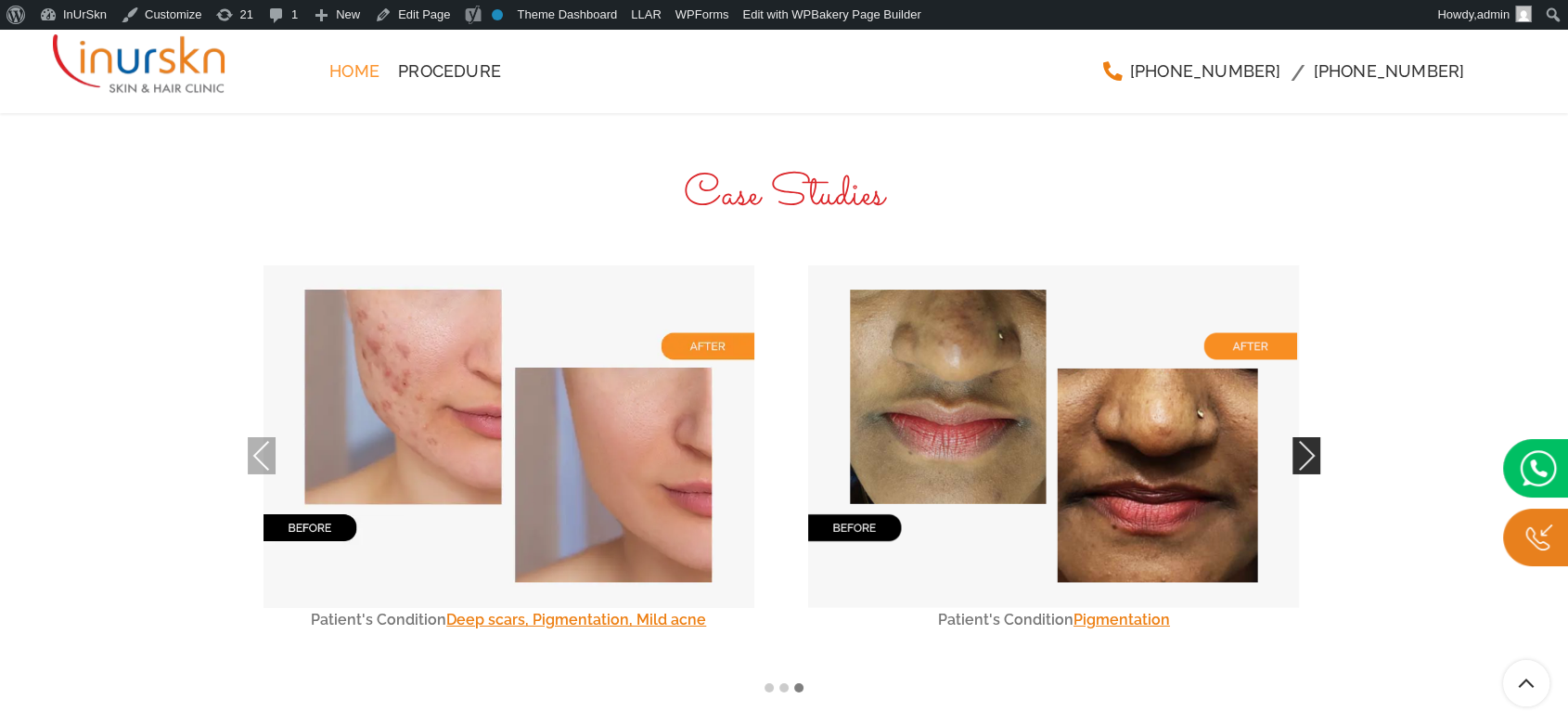 click on "Next" at bounding box center [1306, 456] 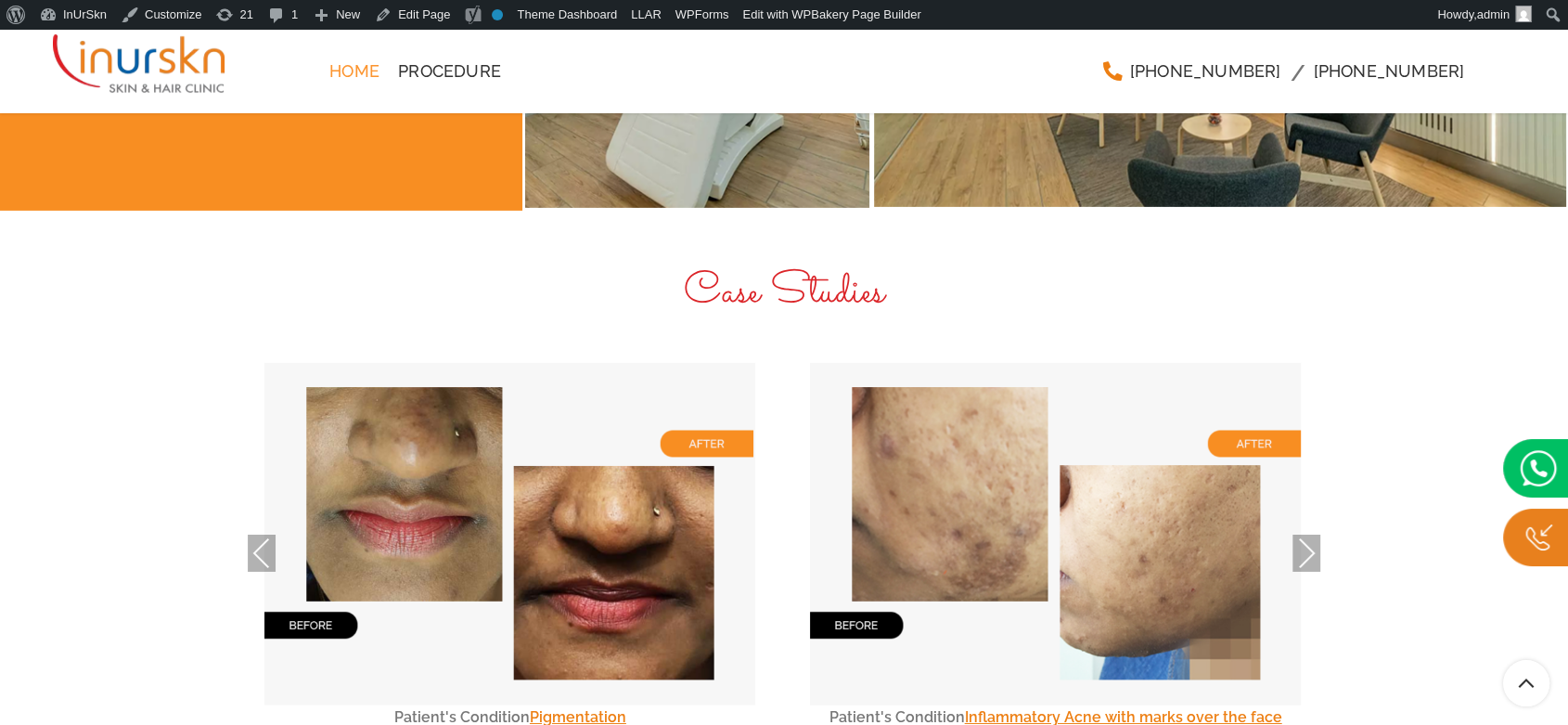 scroll, scrollTop: 6114, scrollLeft: 0, axis: vertical 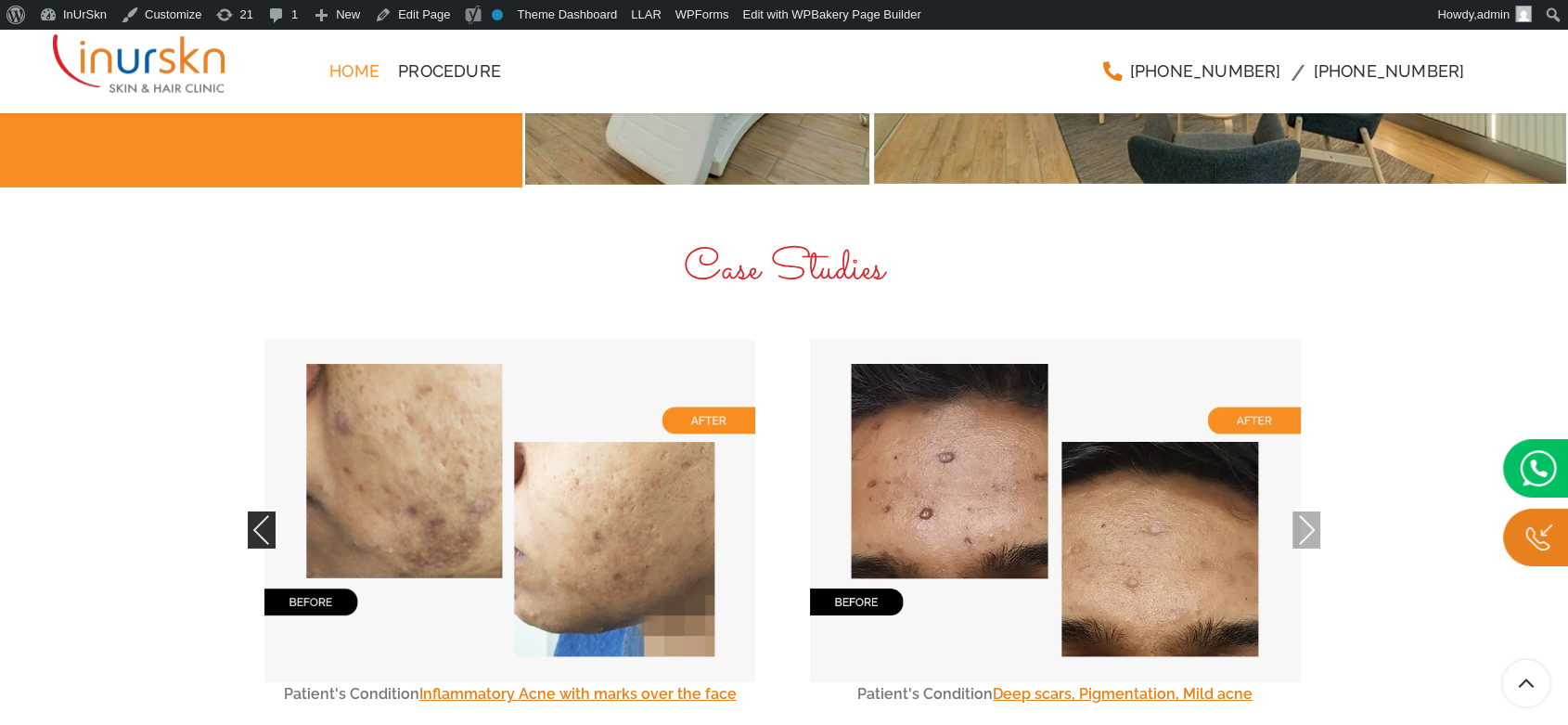 click on "Previous" at bounding box center (262, 530) 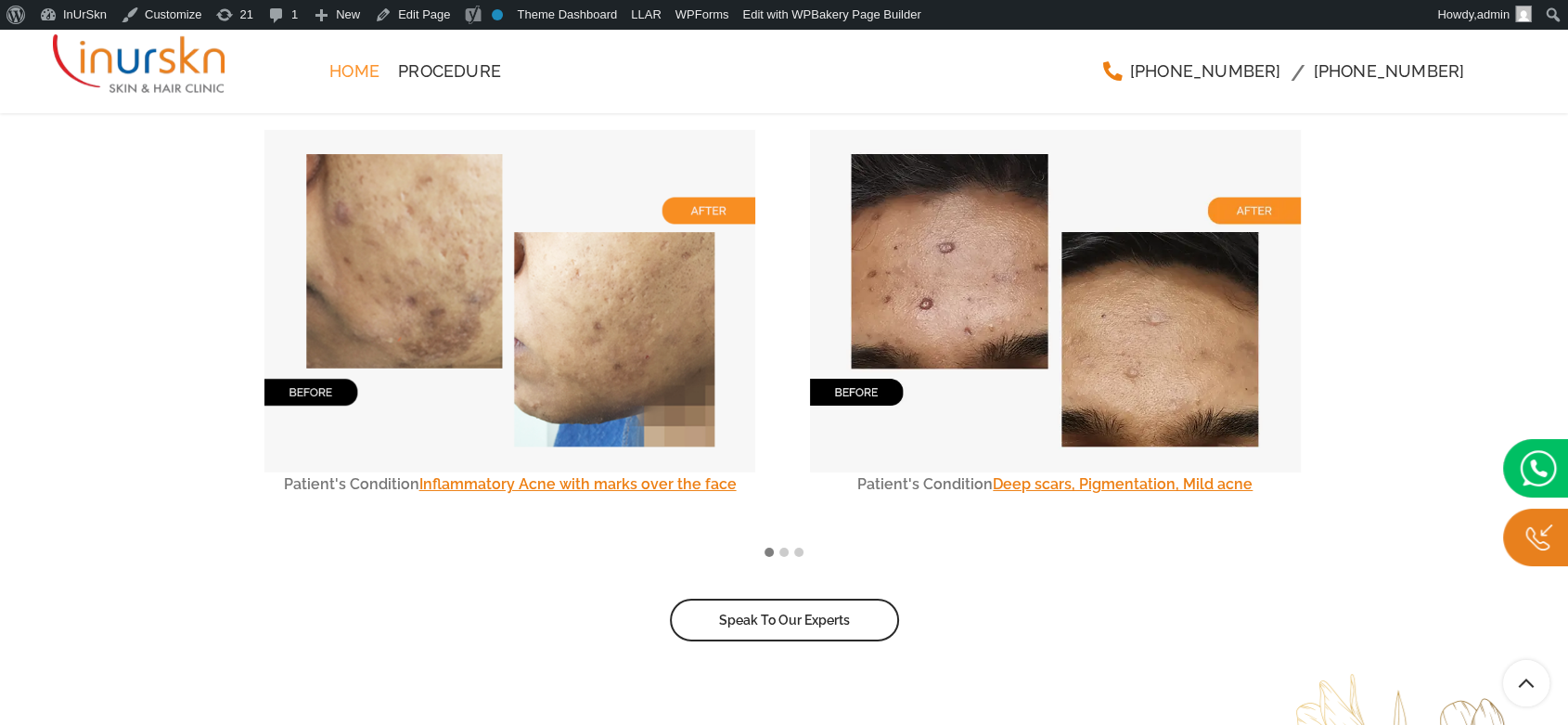 scroll, scrollTop: 6320, scrollLeft: 0, axis: vertical 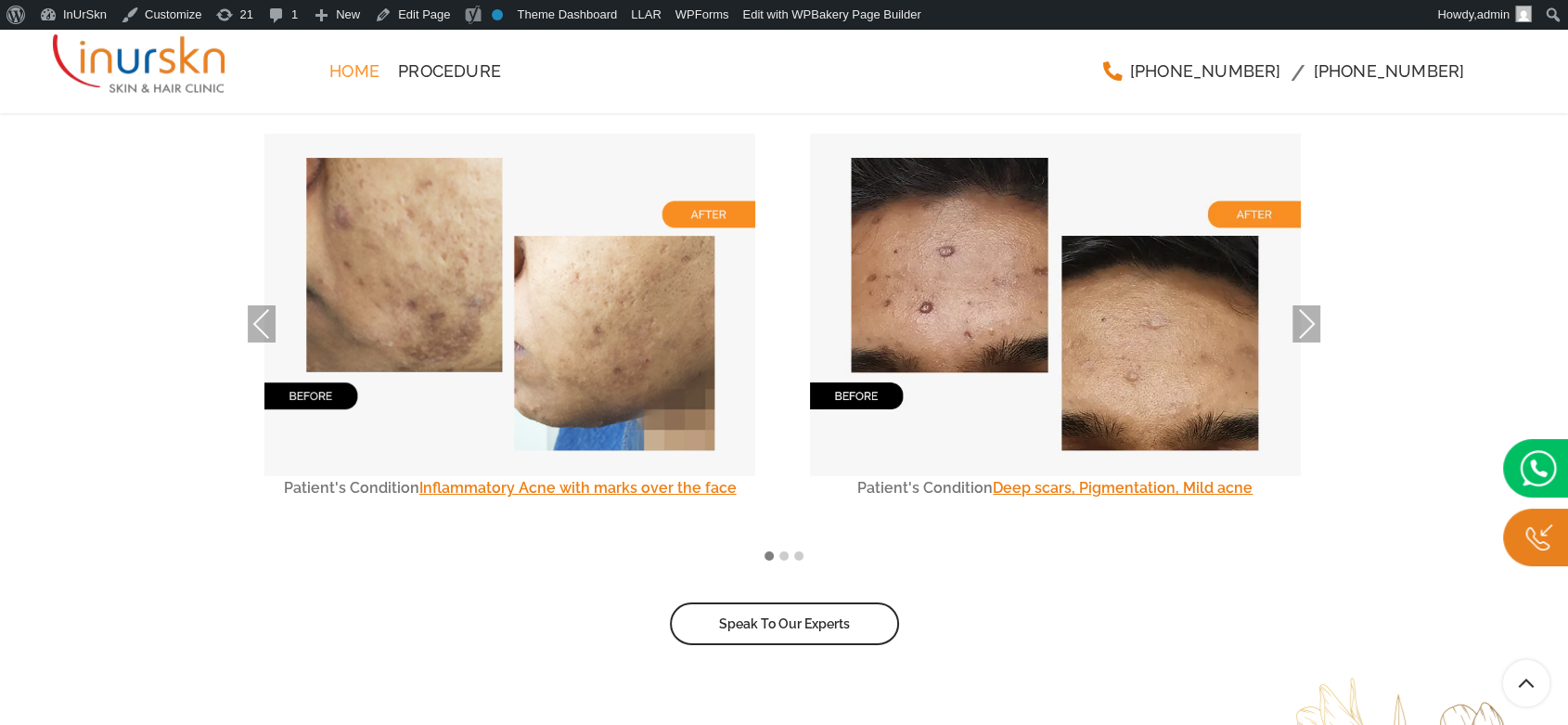 click on "Patient's Condition  Deep scars, Pigmentation, Mild acne" at bounding box center (1055, 324) 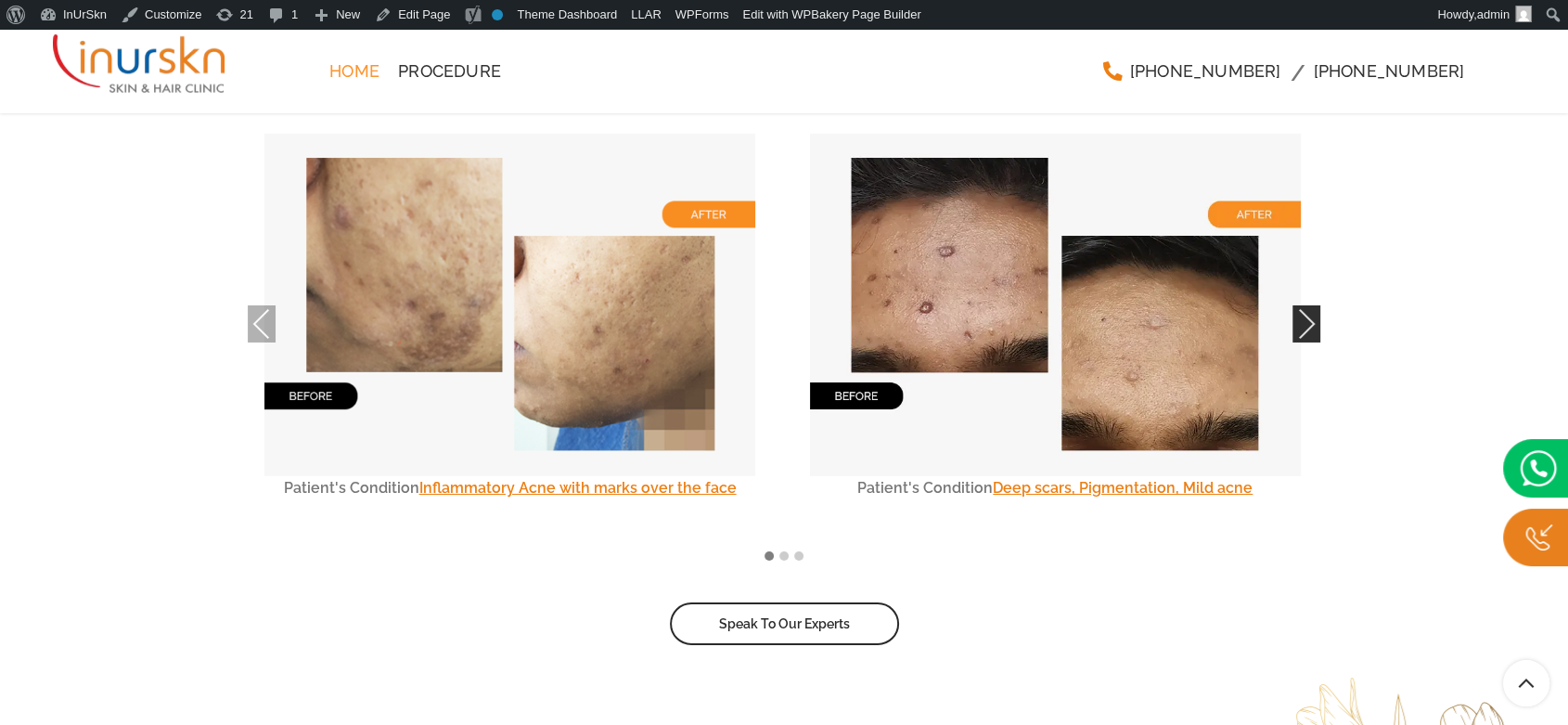 click on "Next" at bounding box center (1306, 324) 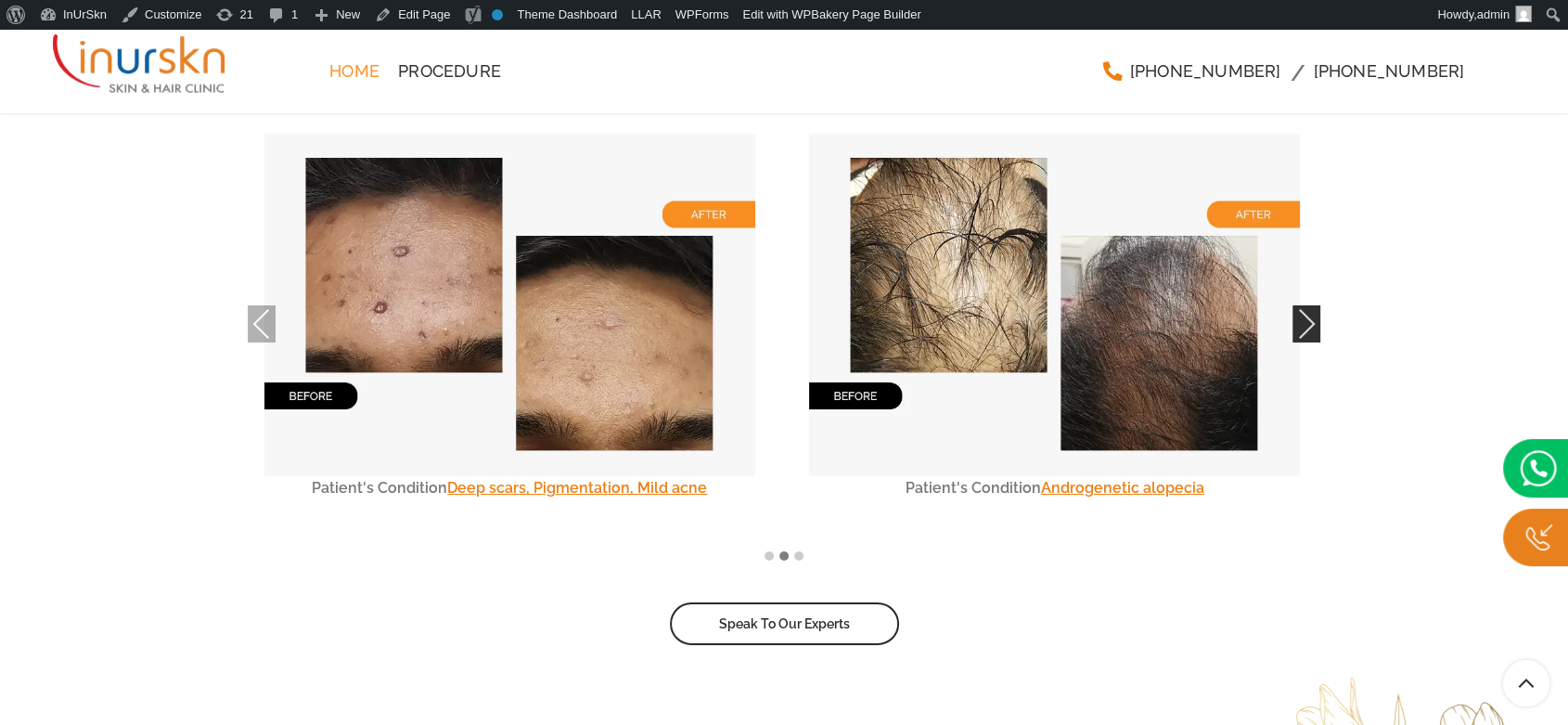 click on "Next" at bounding box center (1306, 324) 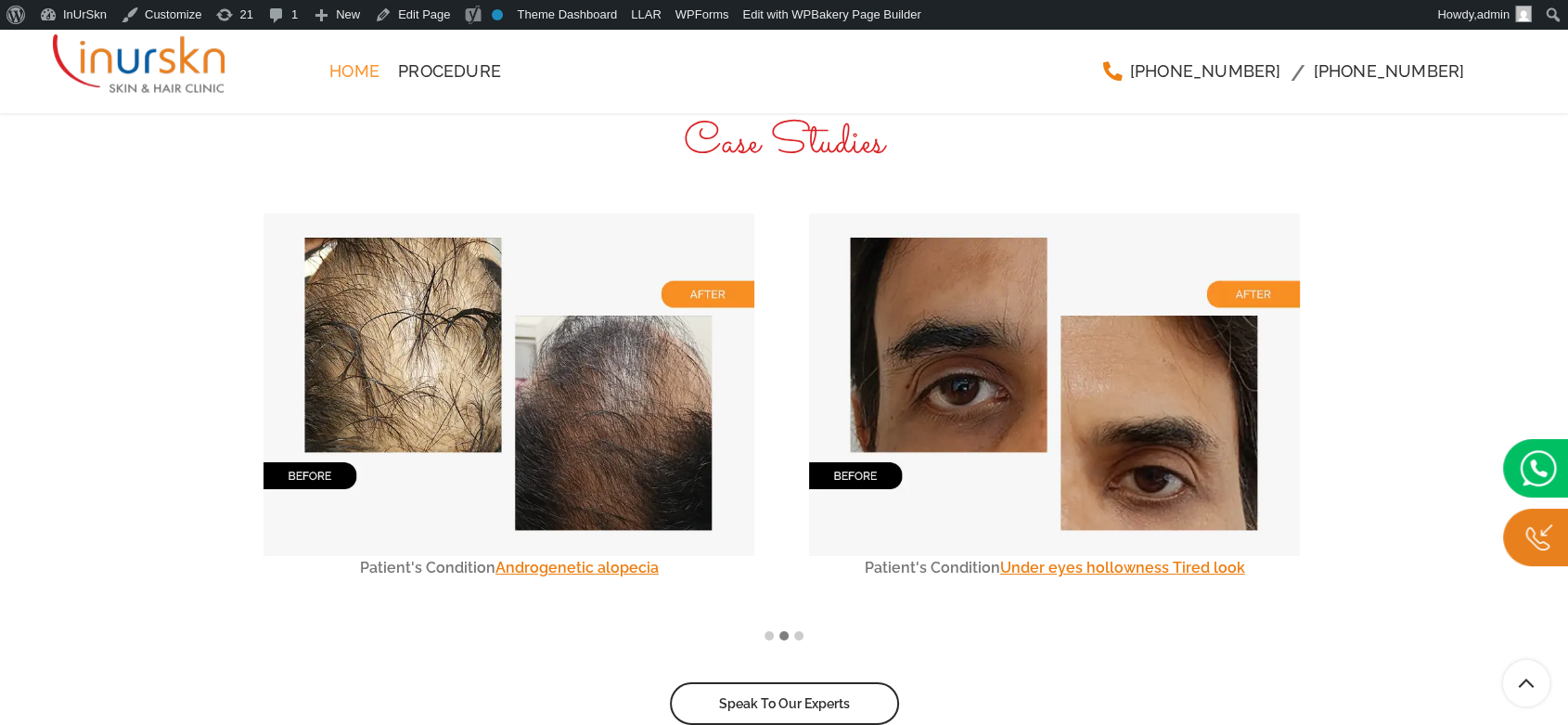 scroll, scrollTop: 6217, scrollLeft: 0, axis: vertical 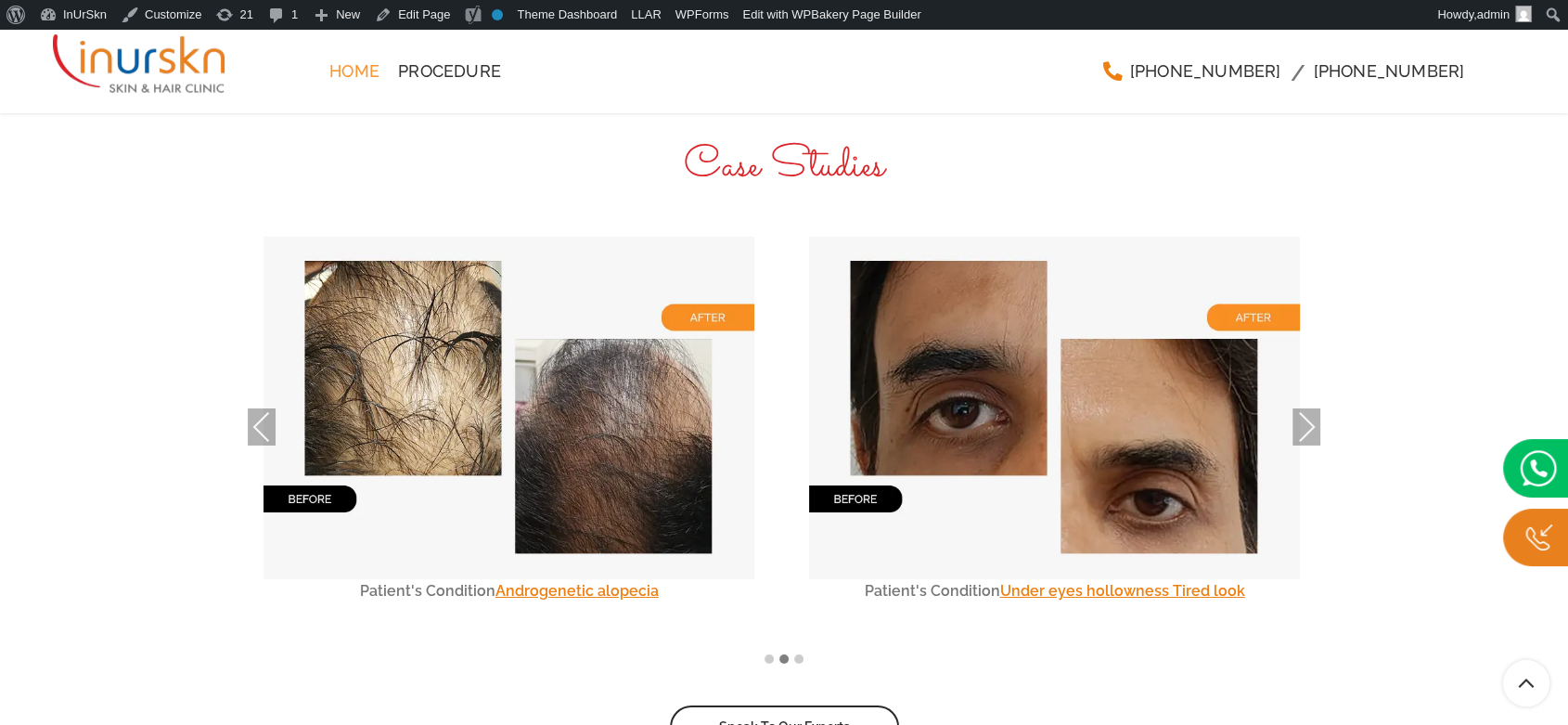 click on "Patient's Condition  Androgenetic alopecia" at bounding box center [509, 427] 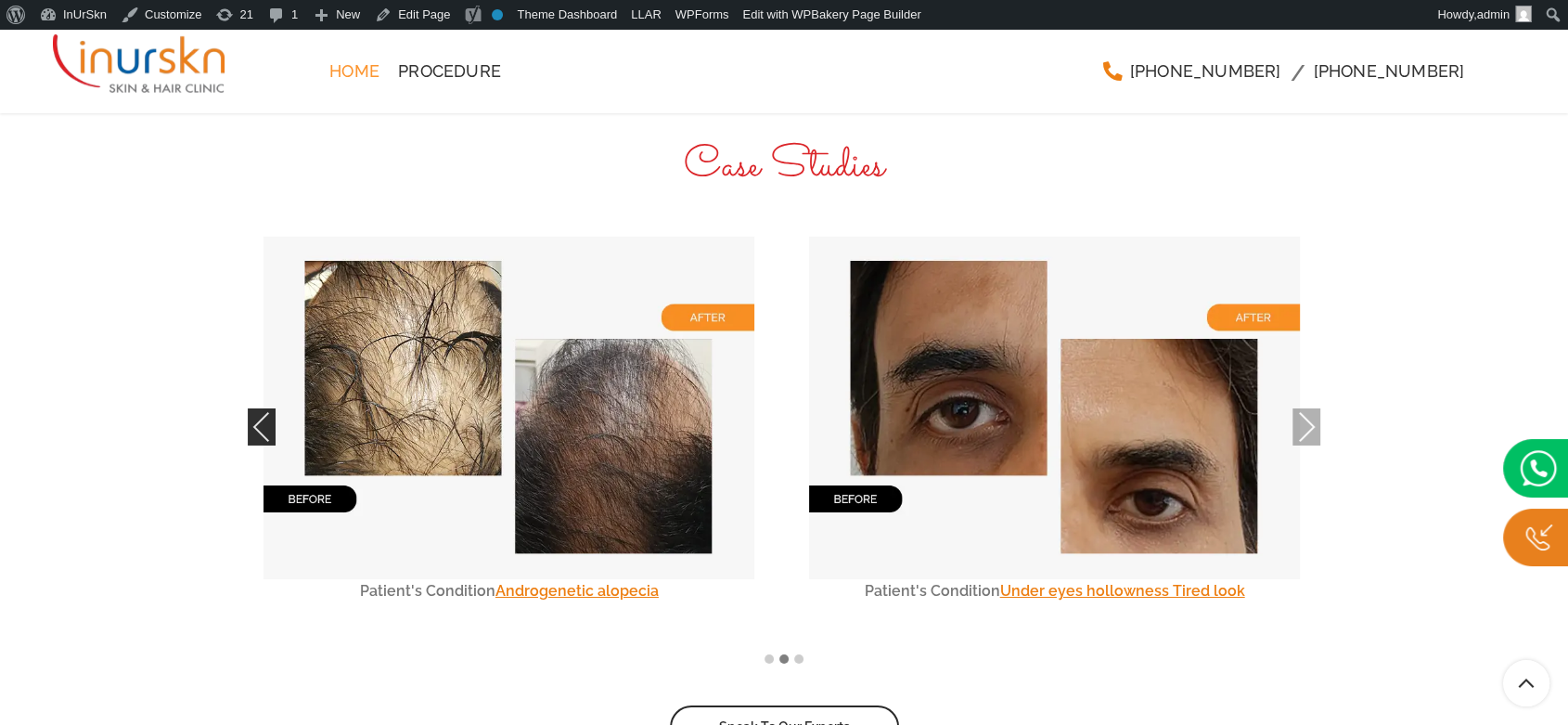 click on "Previous" at bounding box center (262, 427) 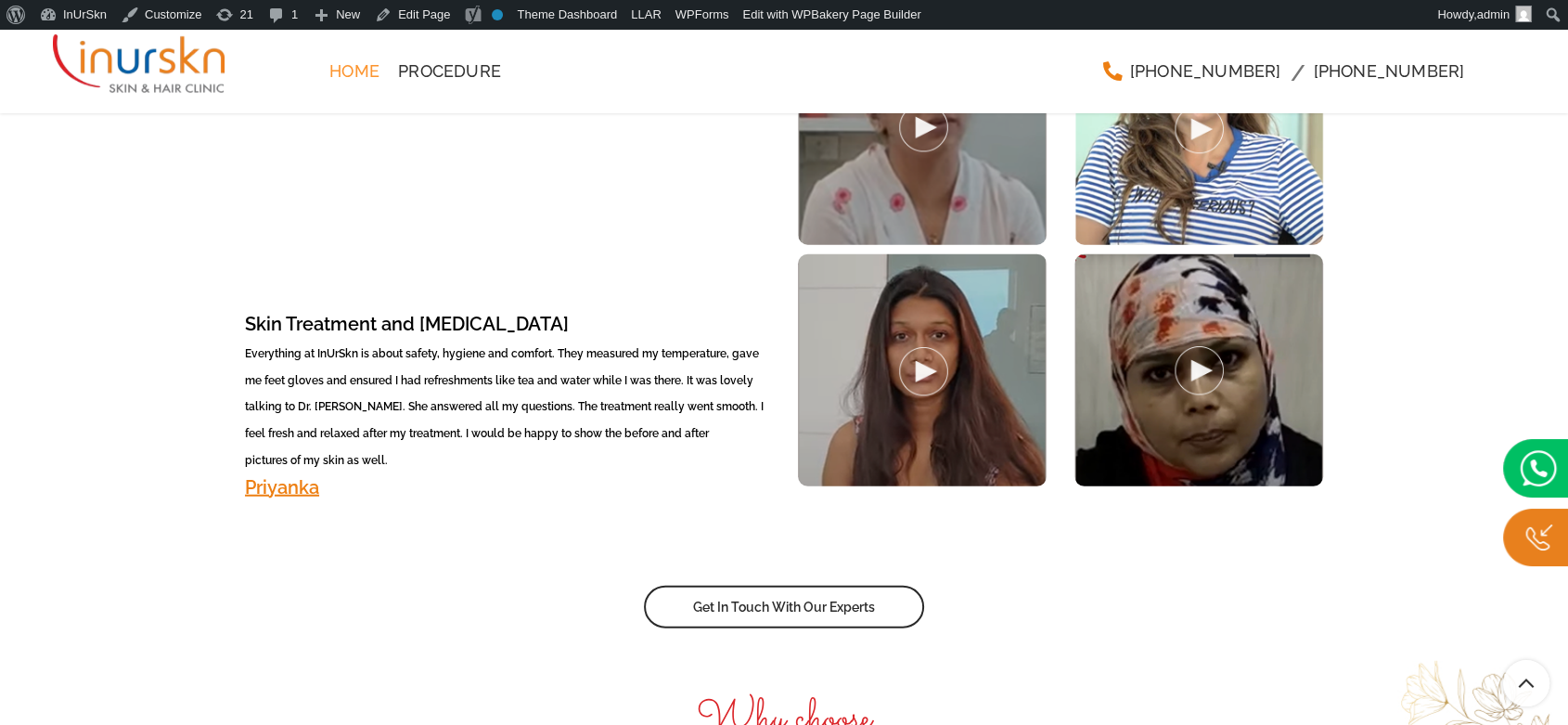 scroll, scrollTop: 4463, scrollLeft: 0, axis: vertical 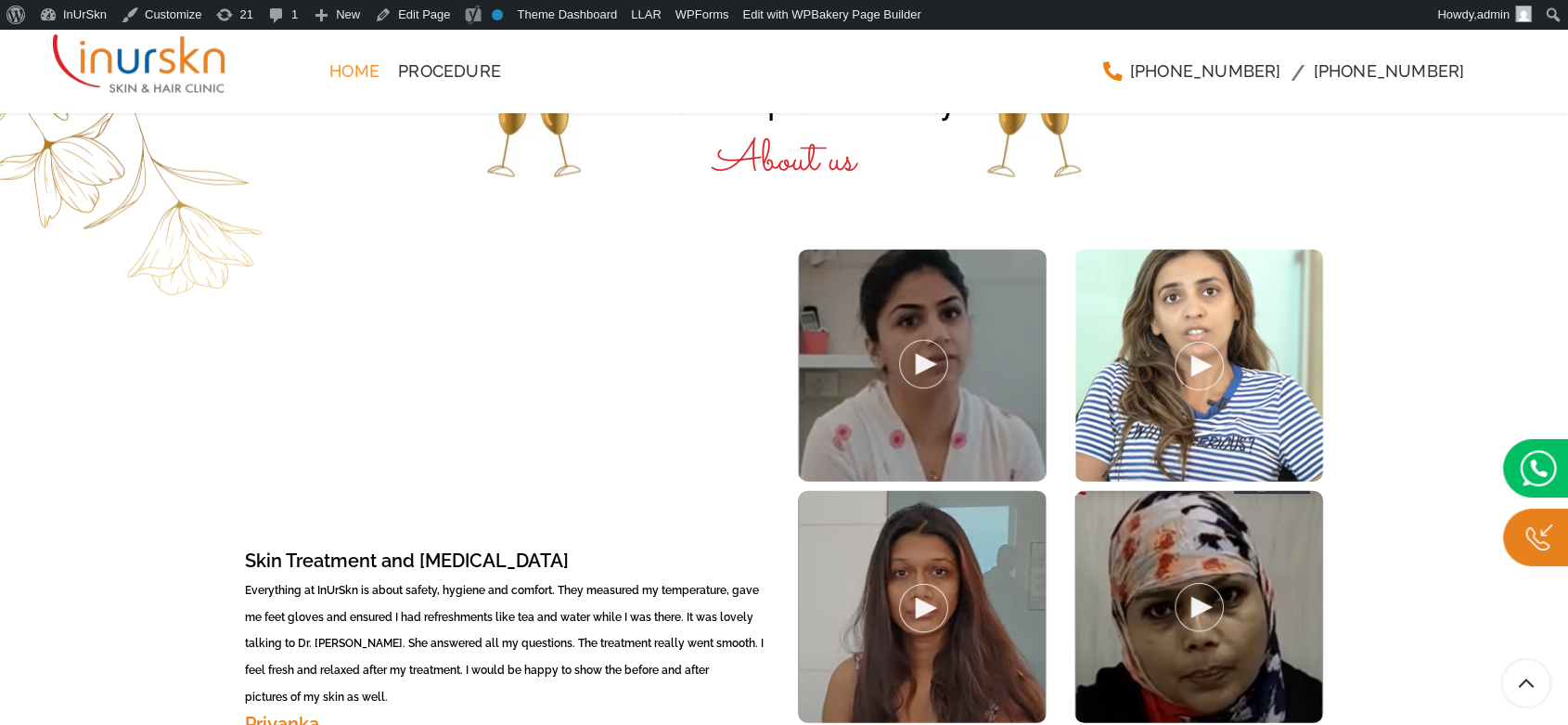 click at bounding box center (1199, 607) 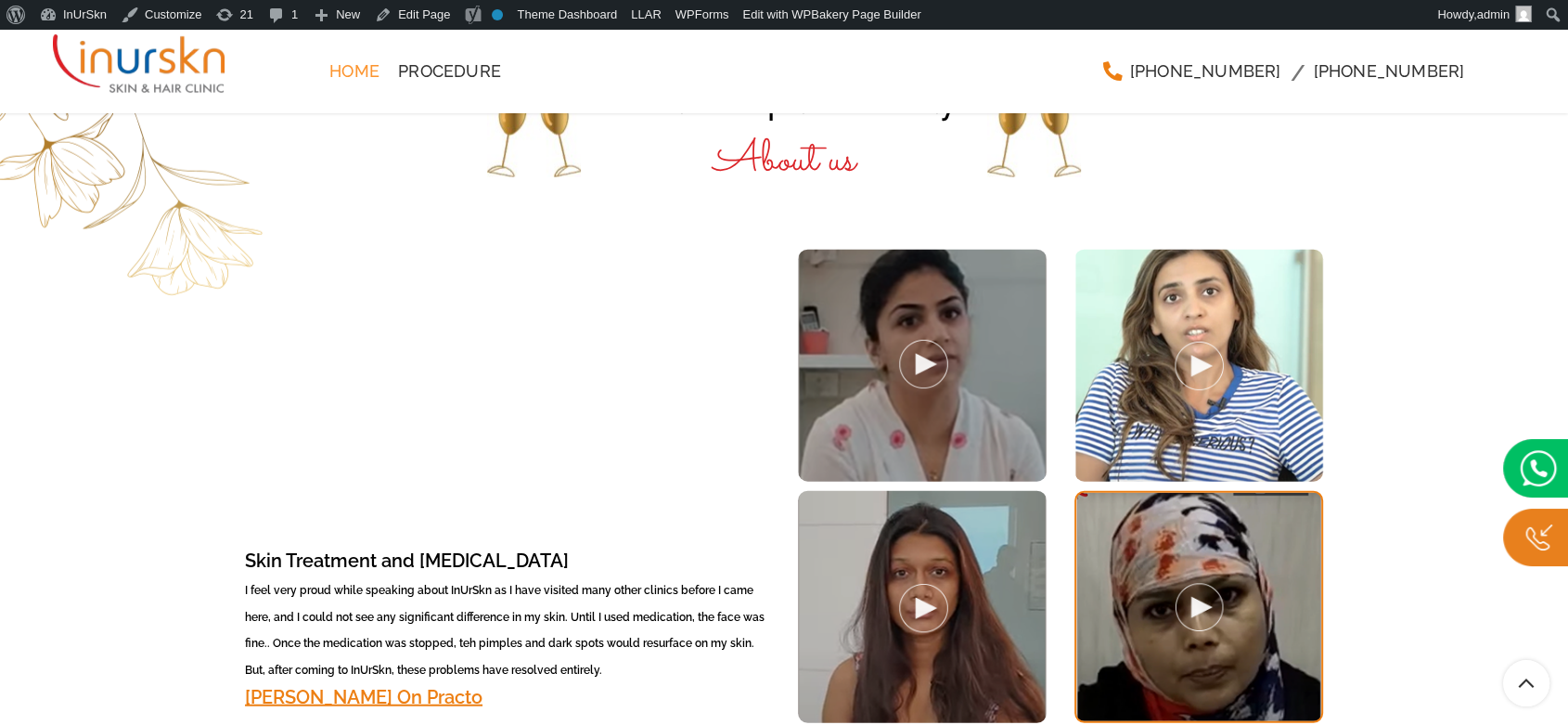 click at bounding box center (922, 607) 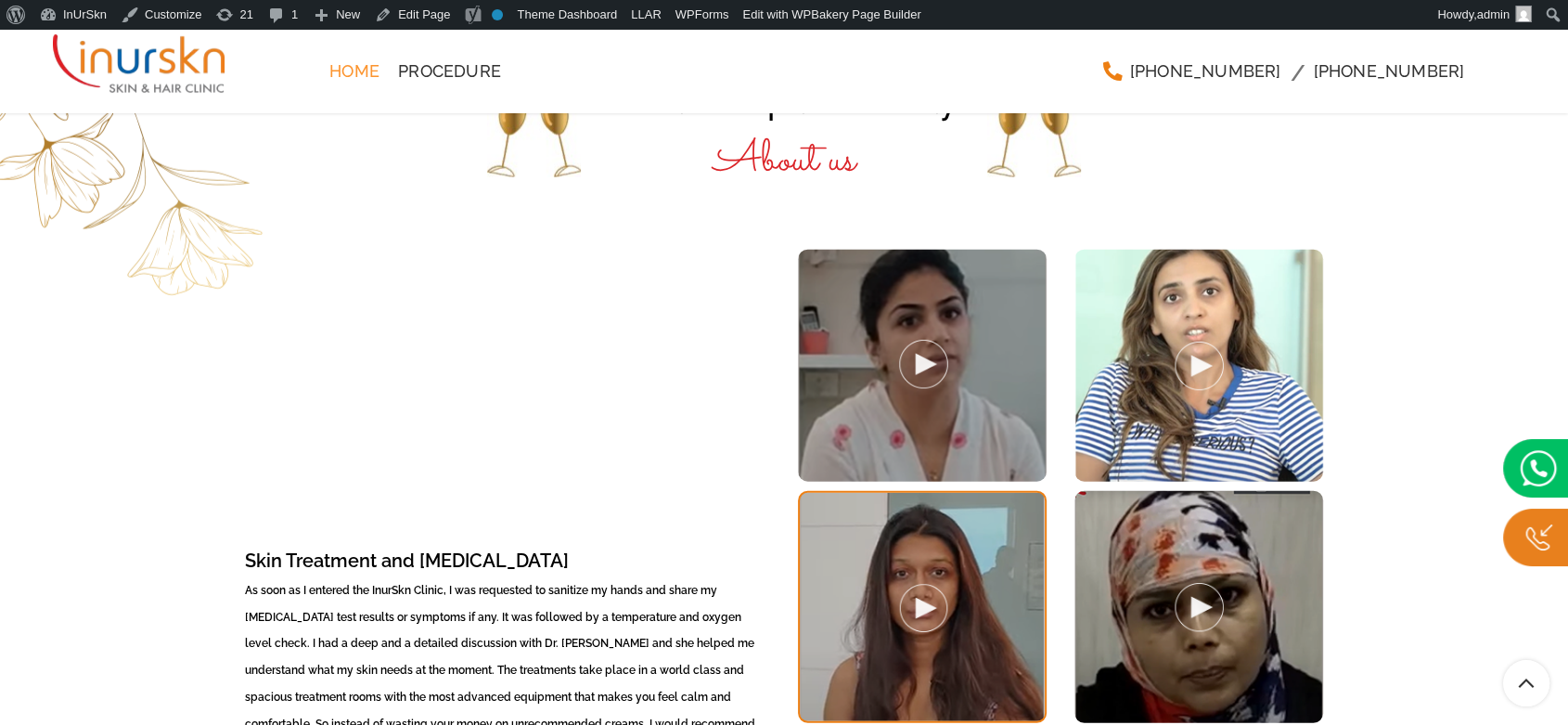 click at bounding box center [1199, 366] 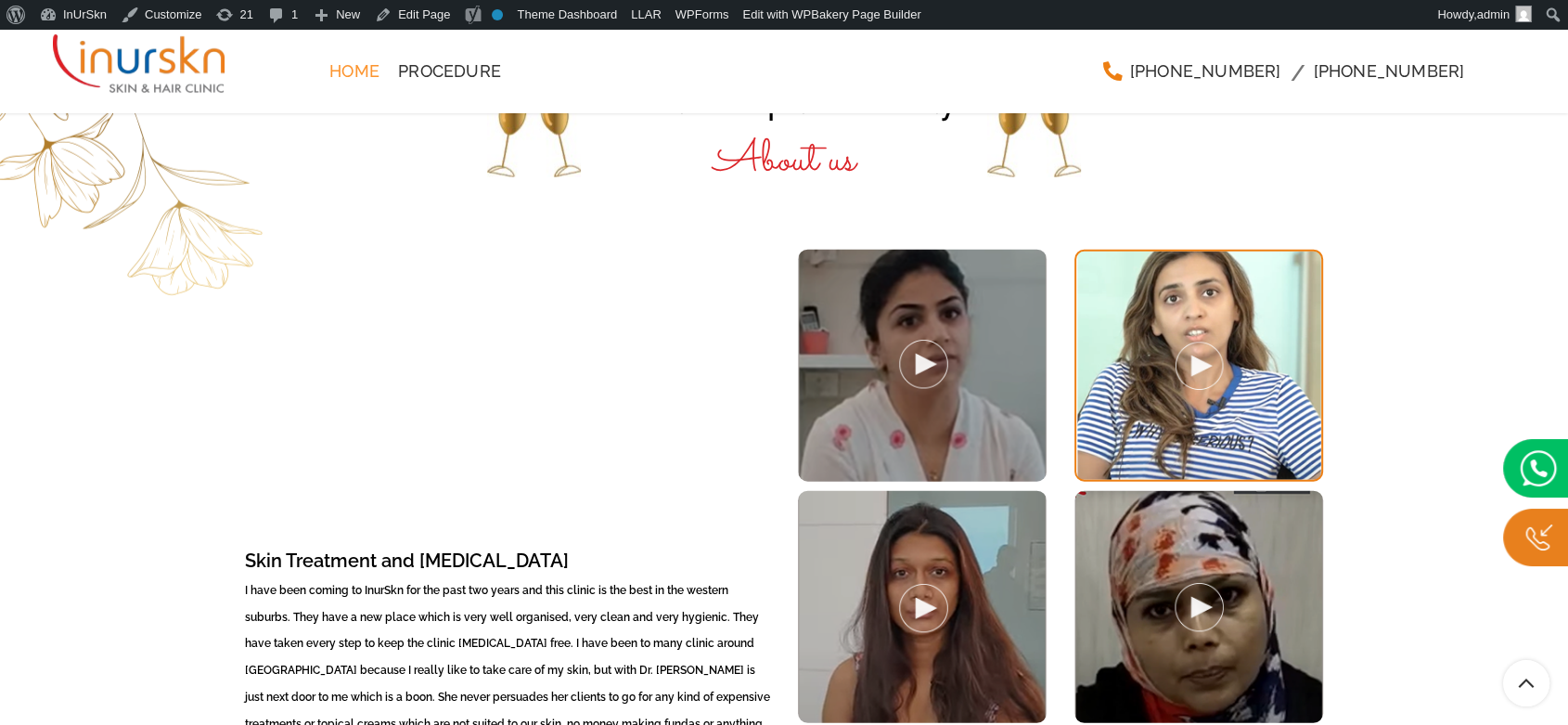 click at bounding box center [922, 366] 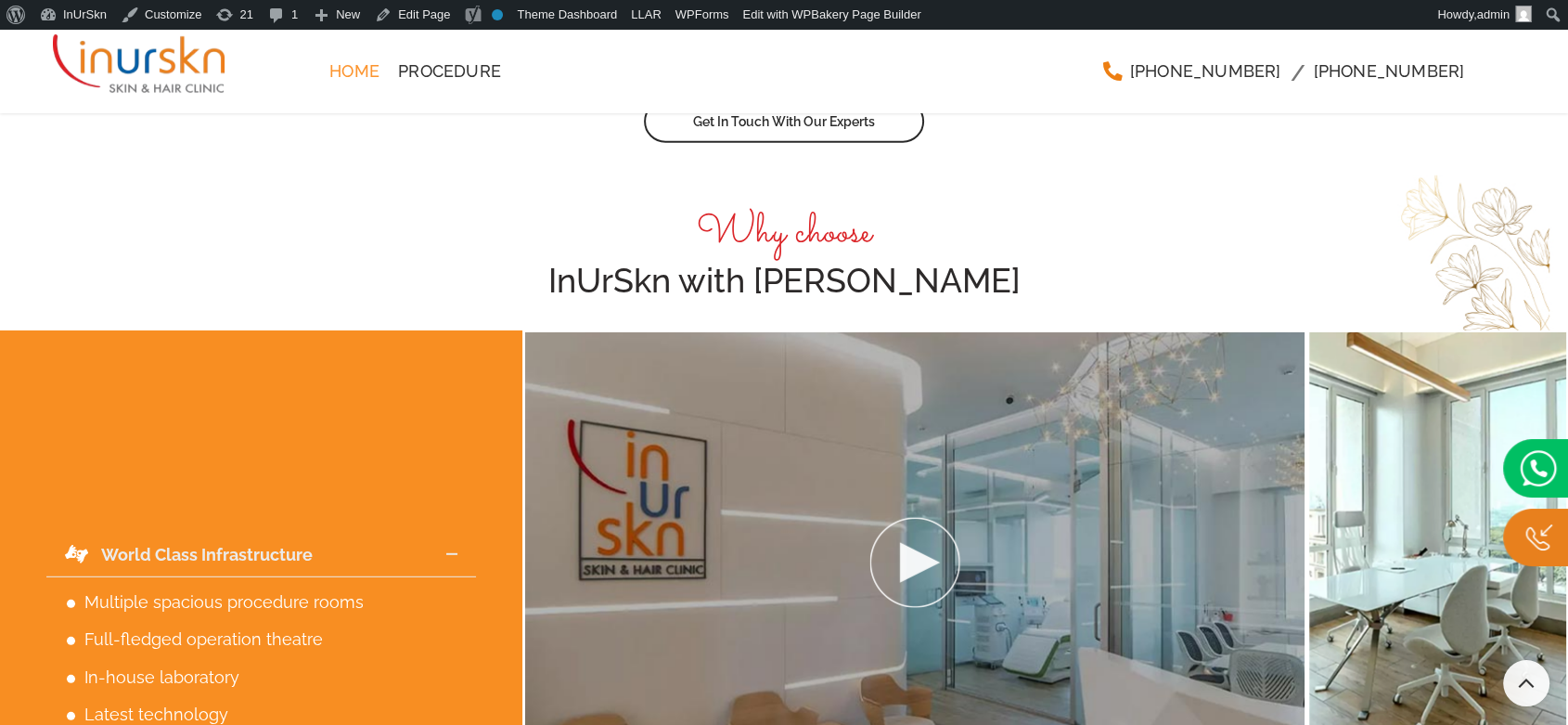 scroll, scrollTop: 5392, scrollLeft: 0, axis: vertical 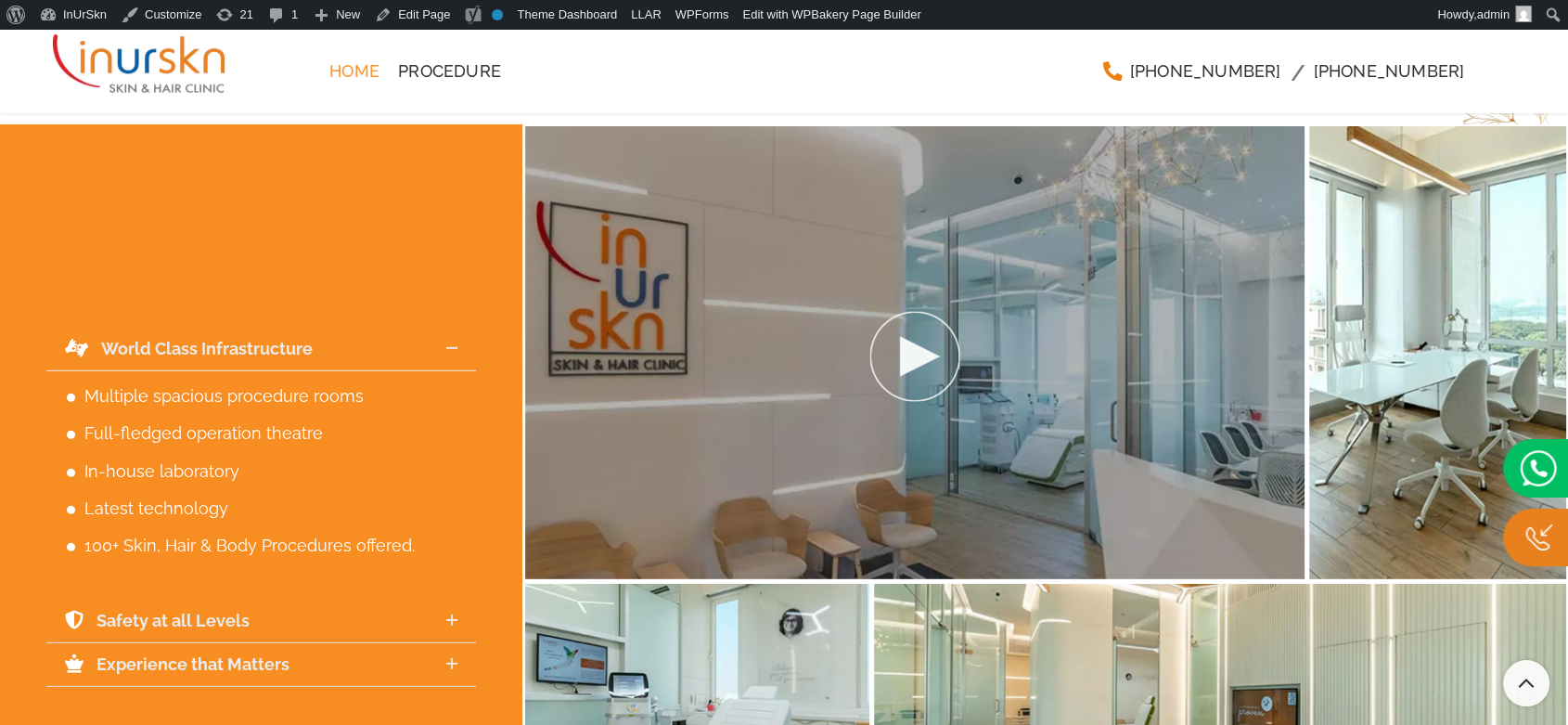 click at bounding box center [915, 356] 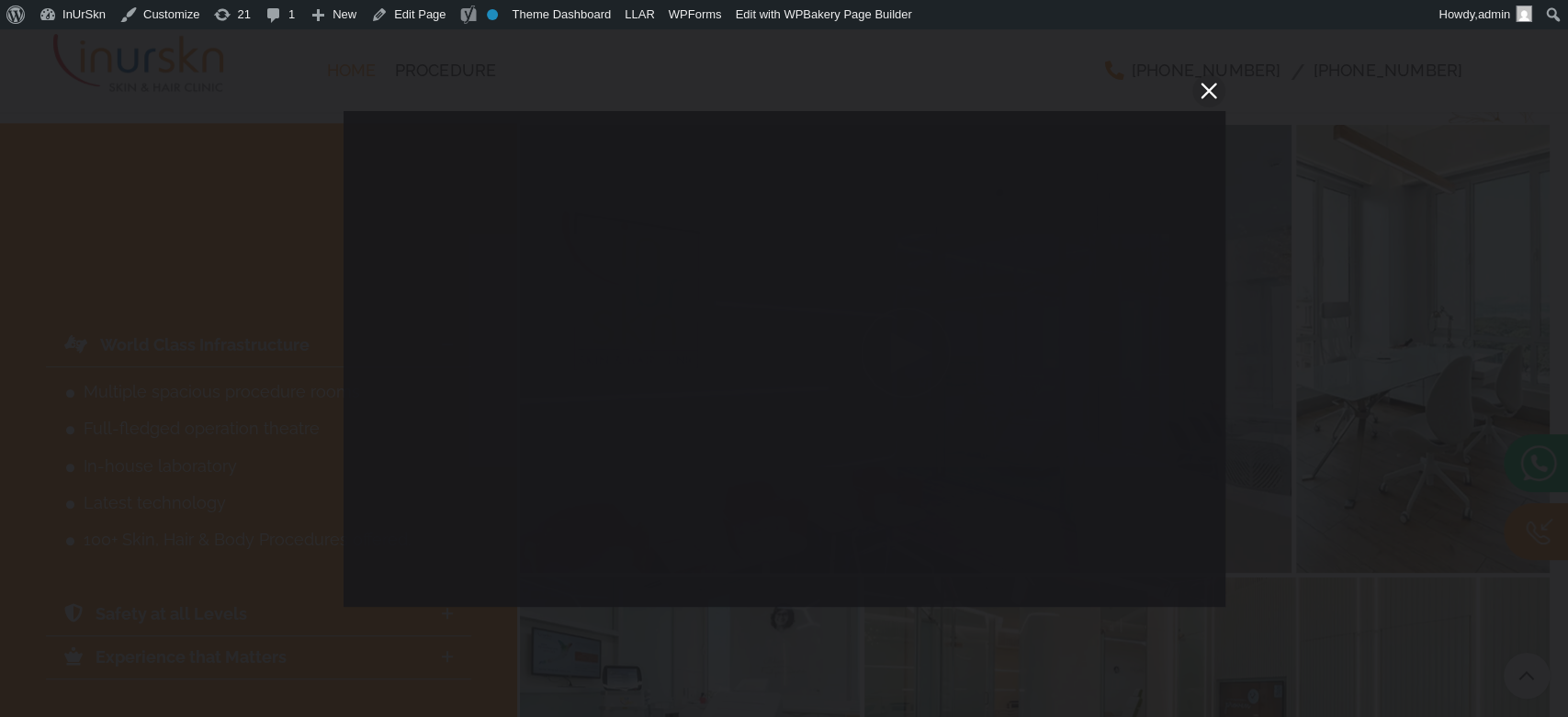 click at bounding box center (1209, 91) 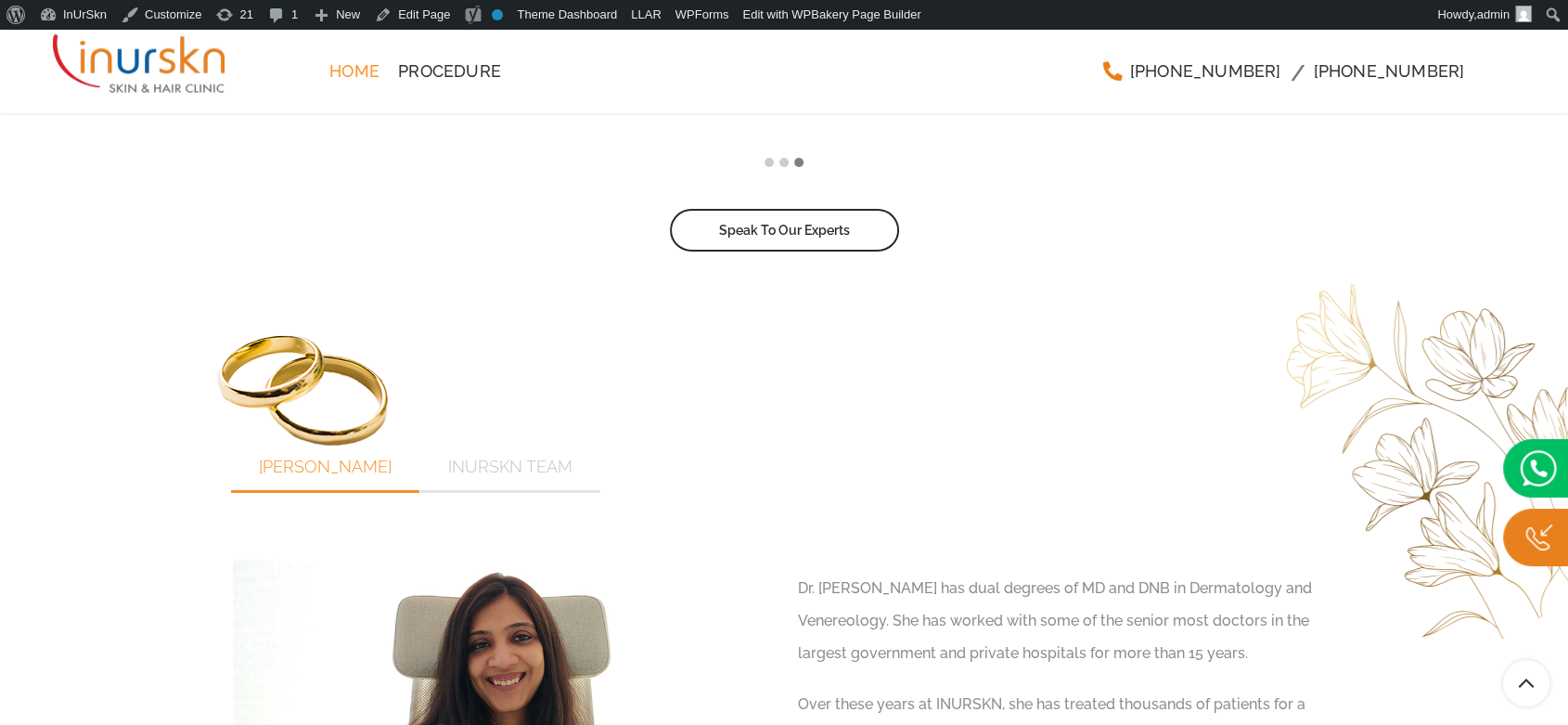 scroll, scrollTop: 6939, scrollLeft: 0, axis: vertical 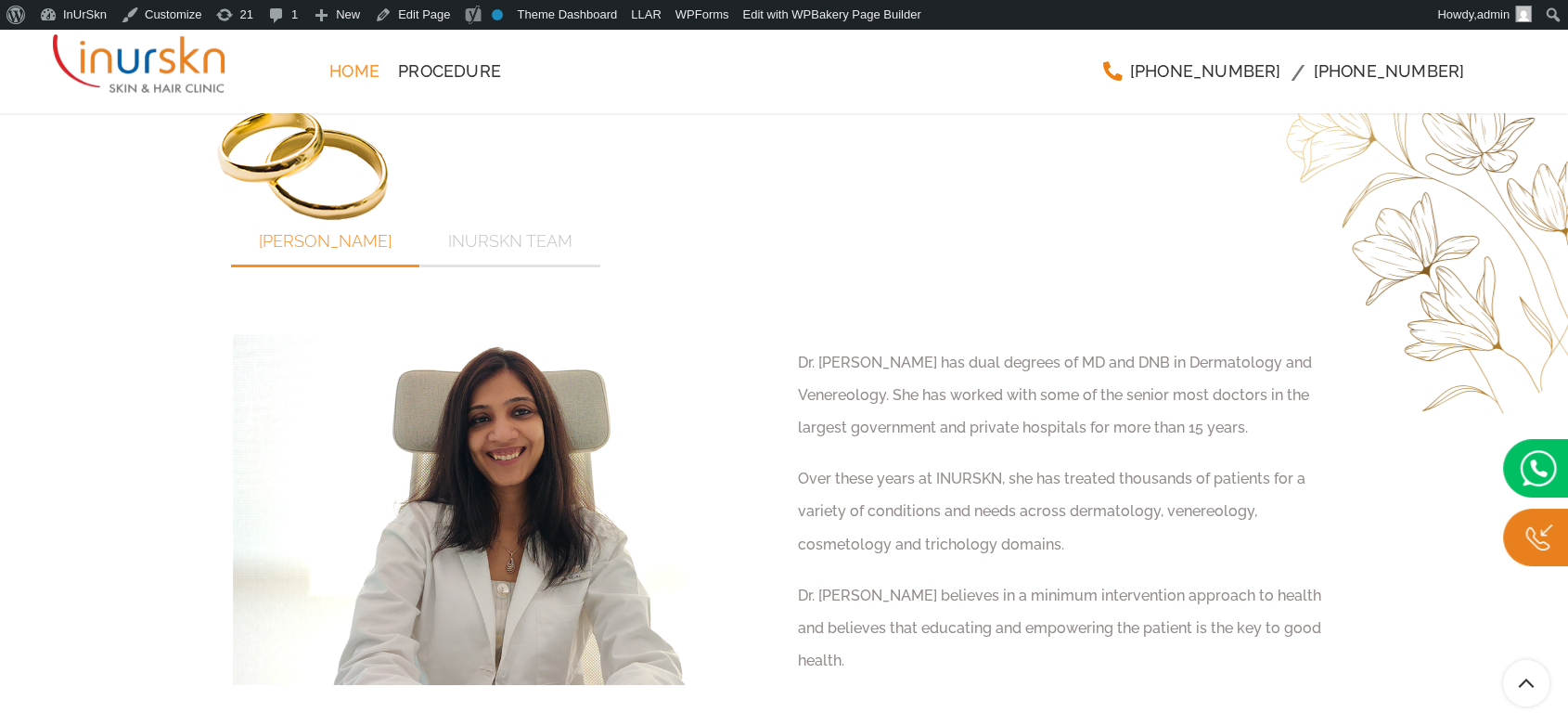 click on "Dr. Sejal Saheta InUrSkn Team Dr. Sejal Saheta
Dr. Sejal has dual degrees of MD and DNB in Dermatology and Venereology. She has worked with some of the senior most doctors in the largest government and private hospitals for more than 15 years.
Over these years at INURSKN, she has treated thousands of patients for a variety of conditions and needs across dermatology, venereology, cosmetology and trichology domains.
Dr. Sejal believes in a minimum intervention approach to health and believes that educating and empowering the patient is the key to good health.
InUrSkn Team
Dr. Sejal heads a team of aestheticians and assistants who are CIDESCO certified and have a minimum of 3 years of professional experience.
Every team member is personally mentored by Dr. Sejal to be able to provide the care to our patients that we promise." at bounding box center (784, 484) 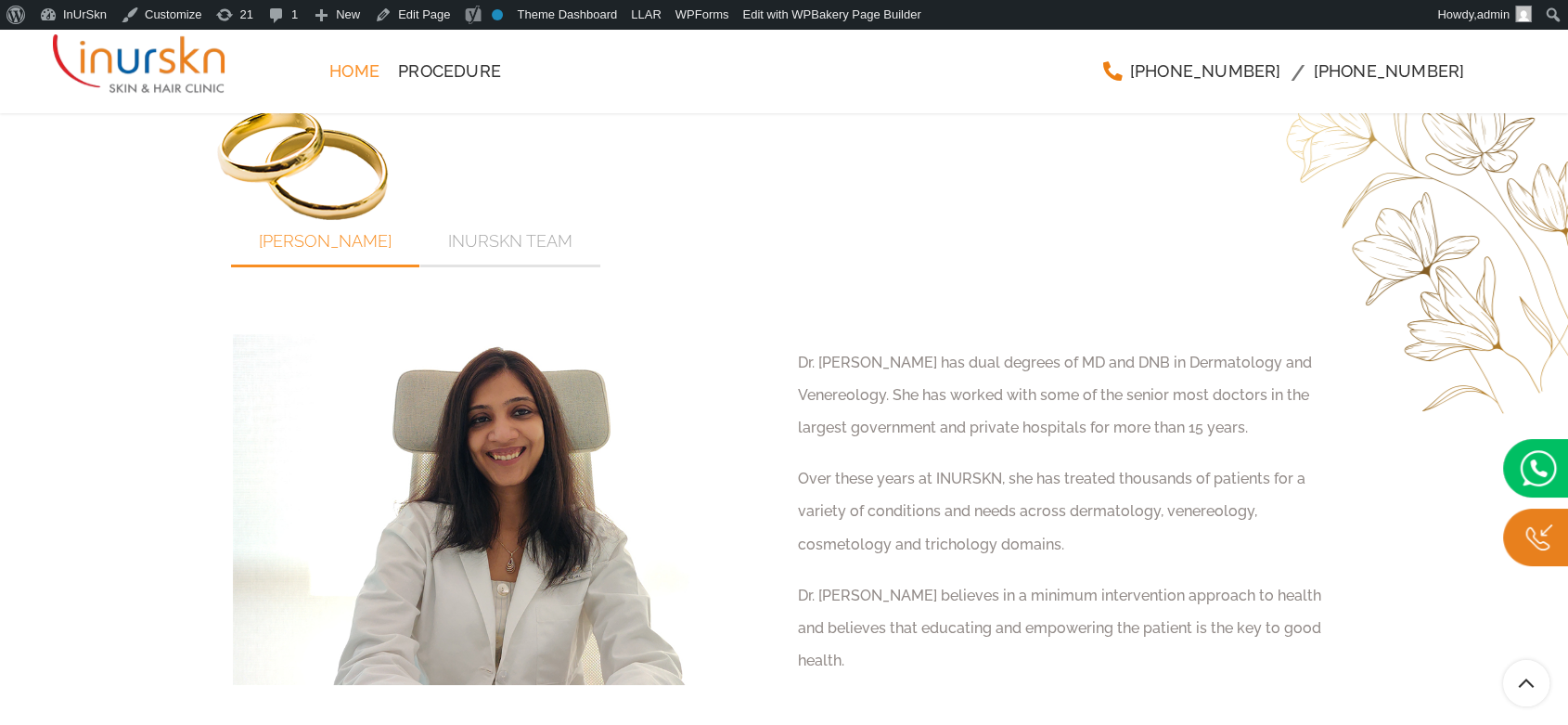 click on "InUrSkn Team" at bounding box center (510, 240) 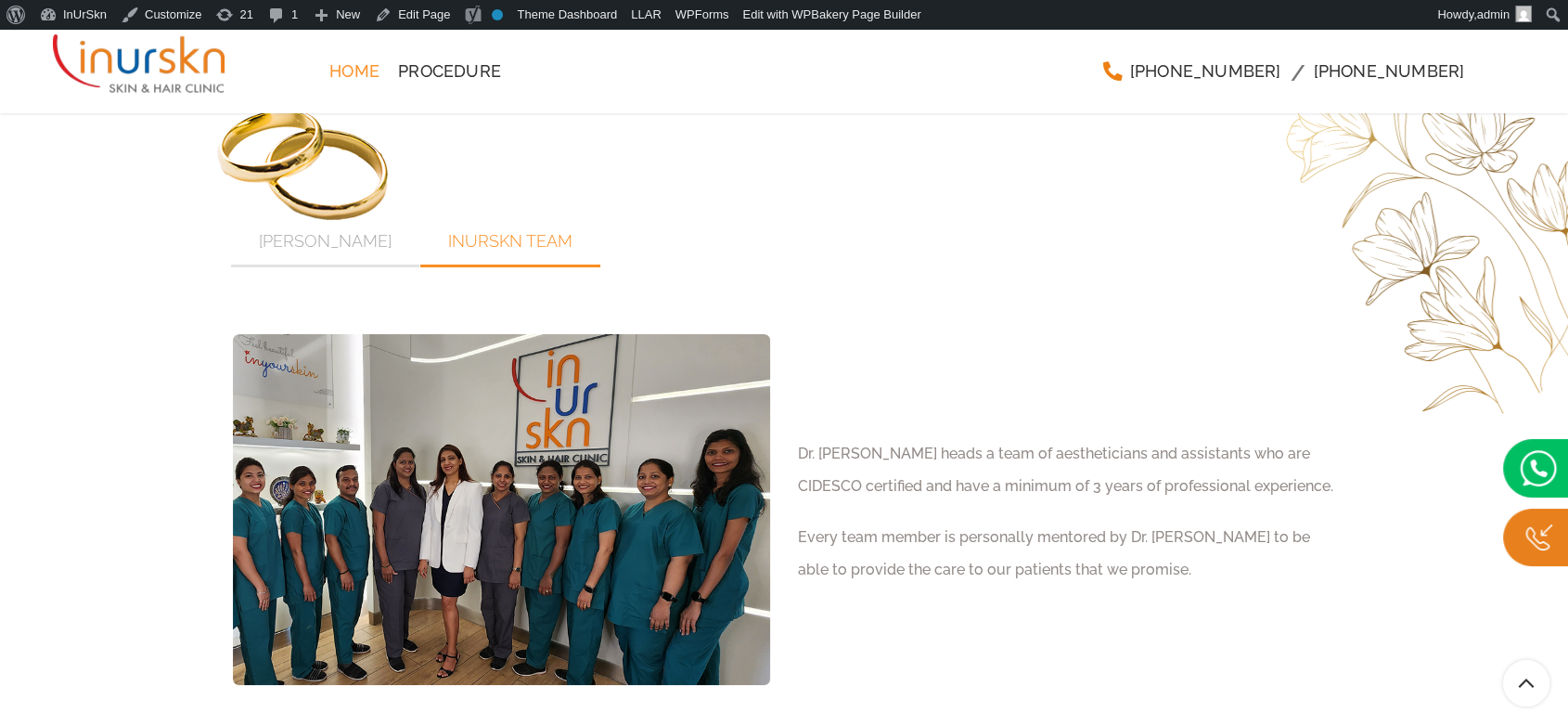 click on "Dr. Sejal Saheta" at bounding box center (325, 240) 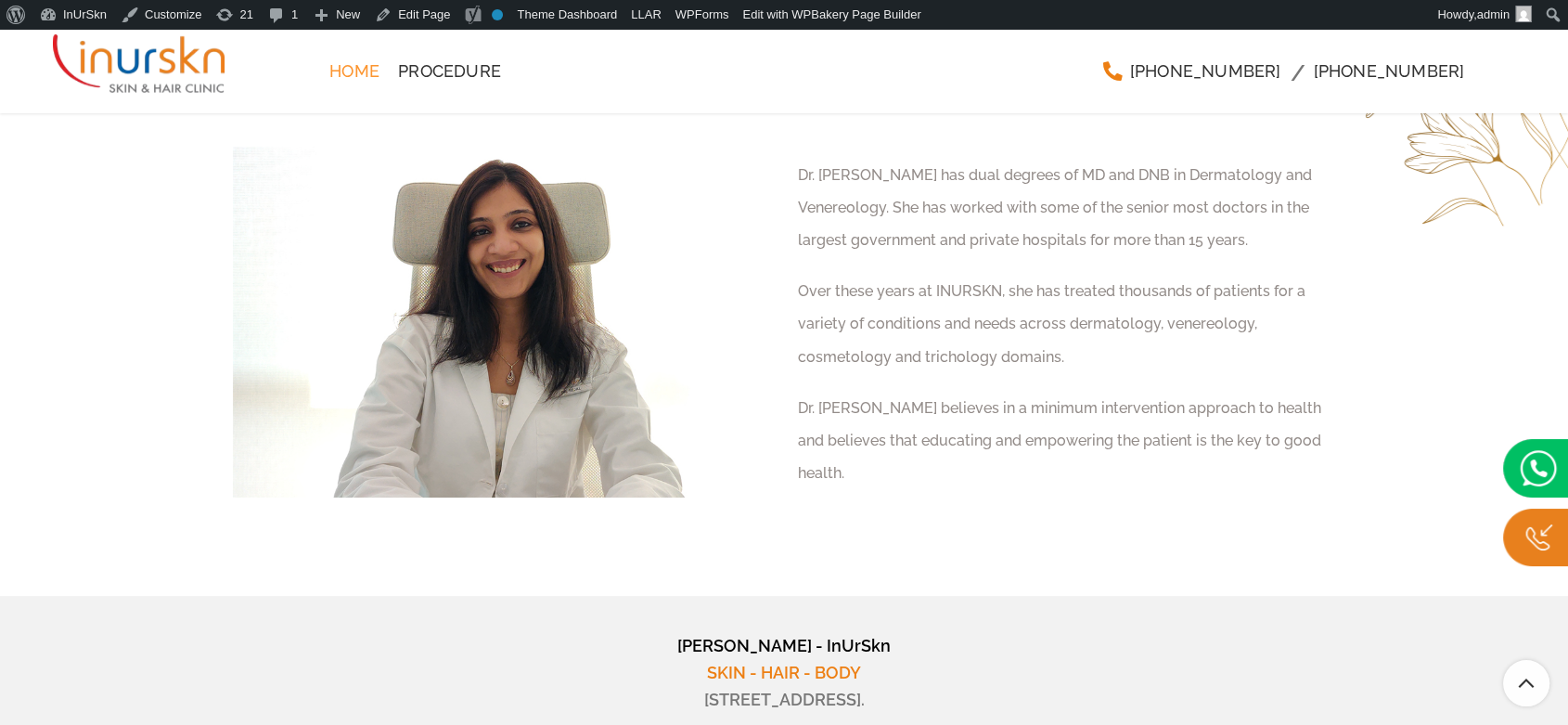 scroll, scrollTop: 7248, scrollLeft: 0, axis: vertical 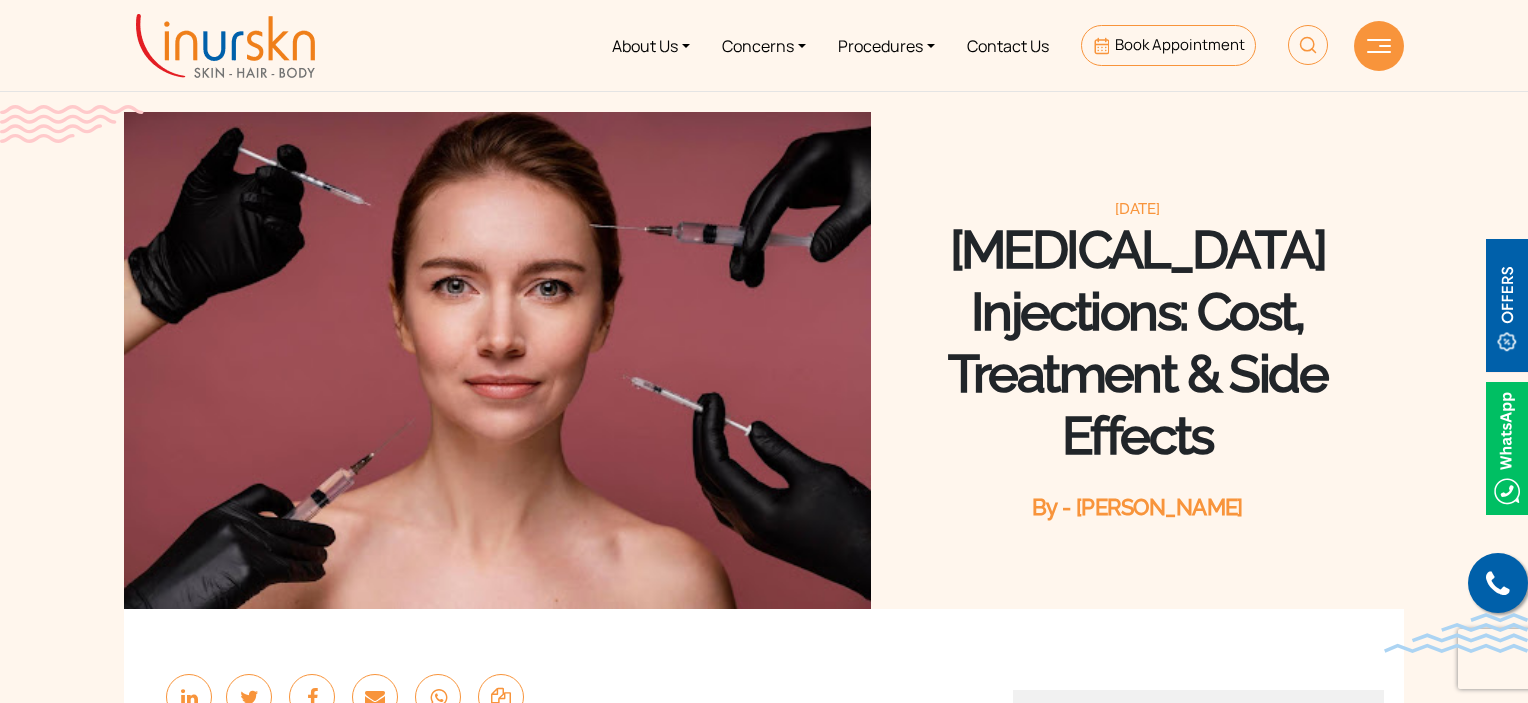 click on "[DATE]
[MEDICAL_DATA] Injections: Cost, Treatment & Side Effects
By - [PERSON_NAME]" at bounding box center (1137, 360) 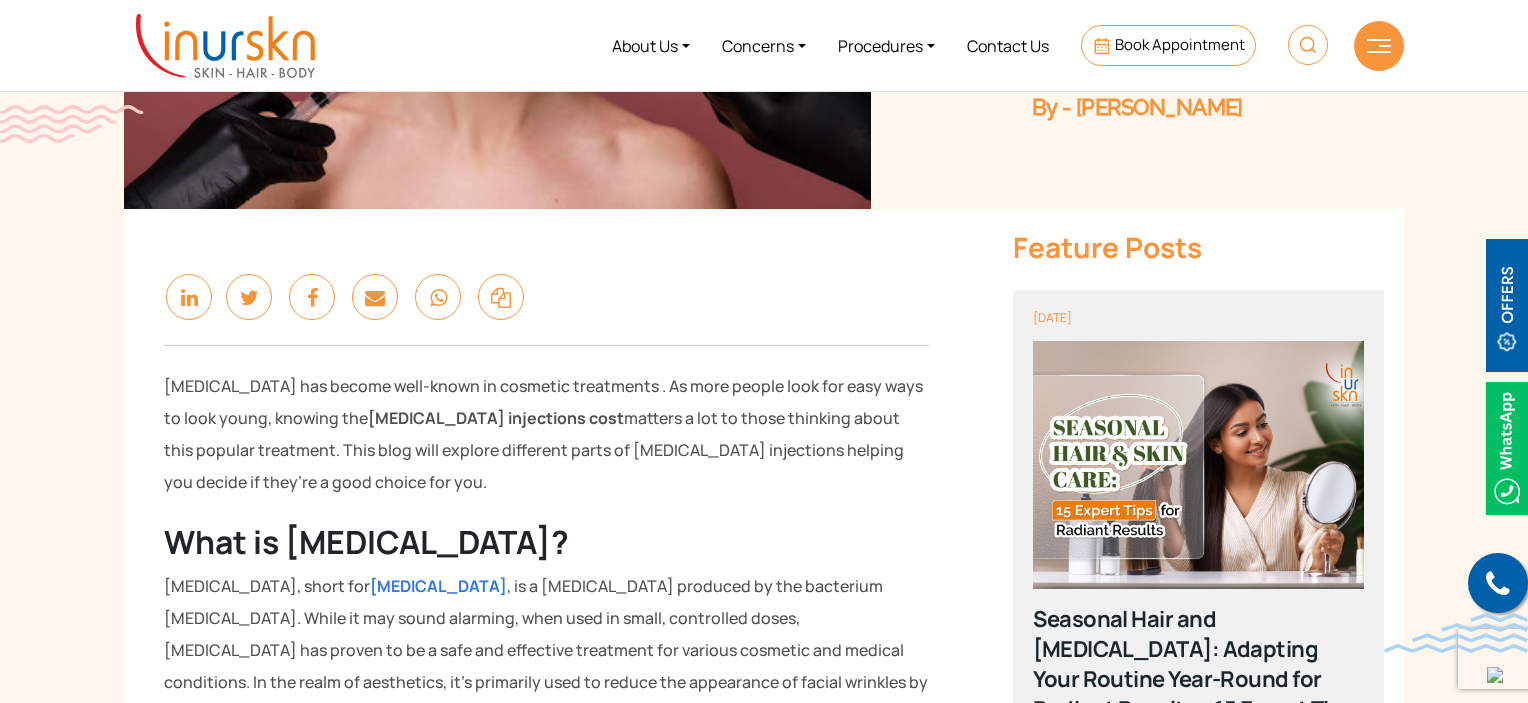 scroll, scrollTop: 0, scrollLeft: 0, axis: both 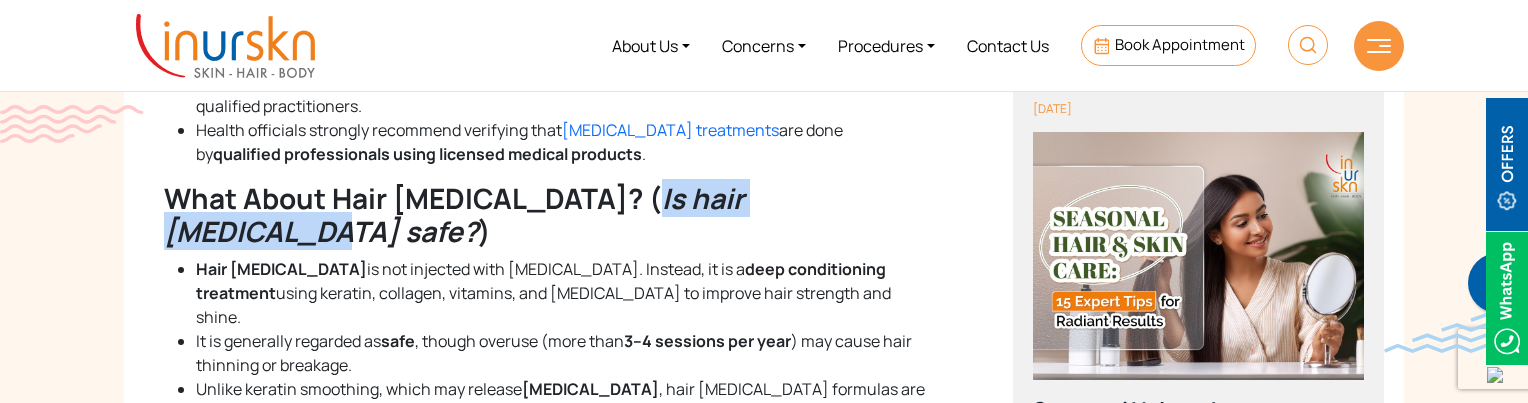 drag, startPoint x: 500, startPoint y: 182, endPoint x: 752, endPoint y: 167, distance: 252.44603 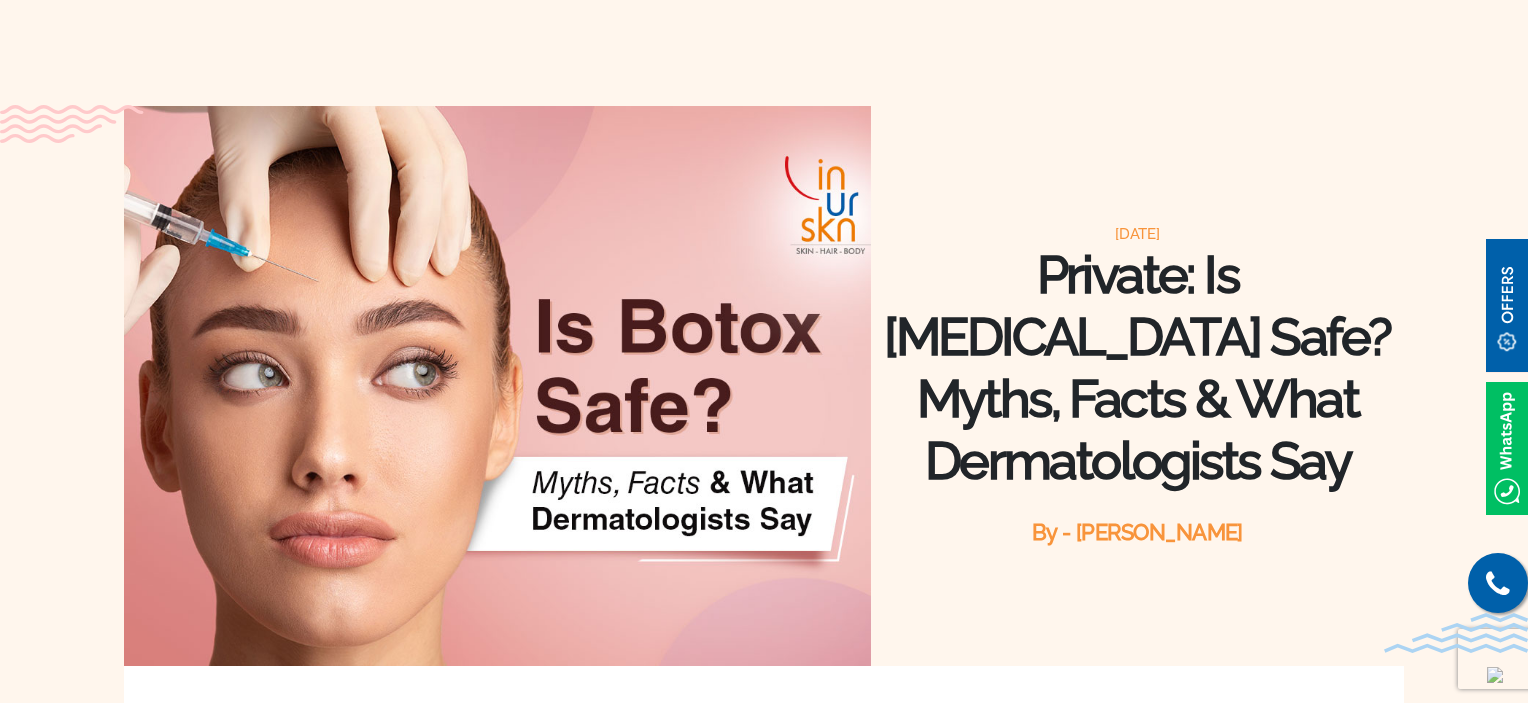scroll, scrollTop: 600, scrollLeft: 0, axis: vertical 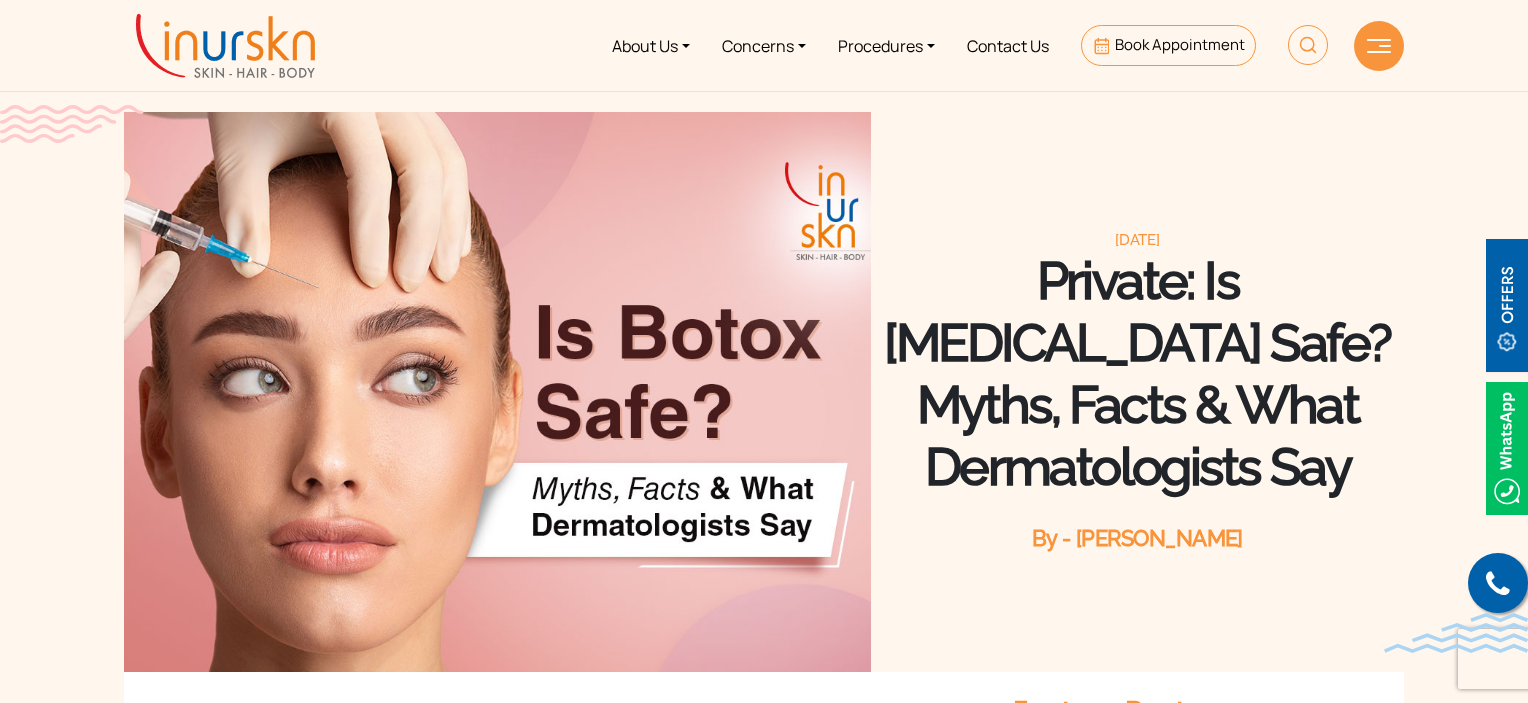 click on "[DATE]
Private: Is [MEDICAL_DATA] Safe? Myths, Facts & What Dermatologists Say
By - [PERSON_NAME]" at bounding box center (1137, 392) 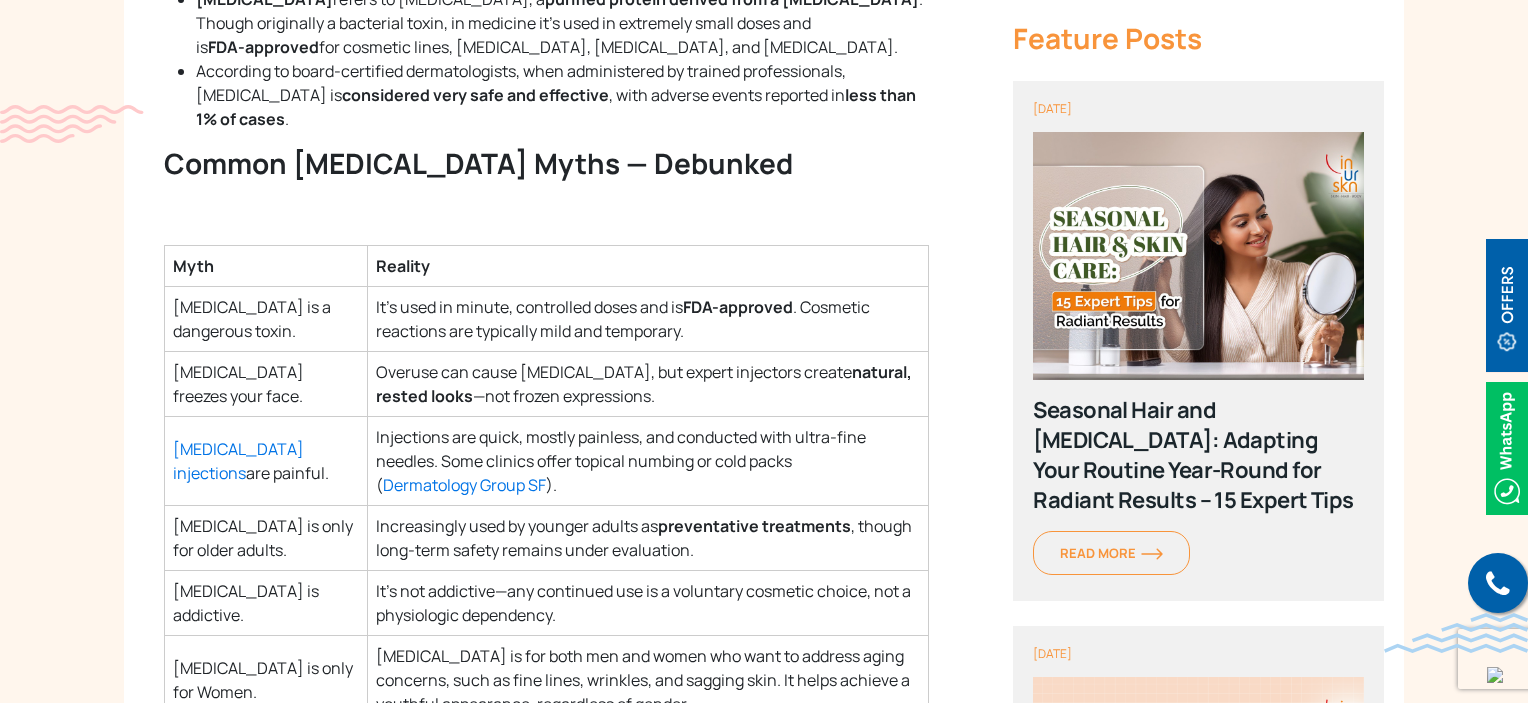 scroll, scrollTop: 1103, scrollLeft: 0, axis: vertical 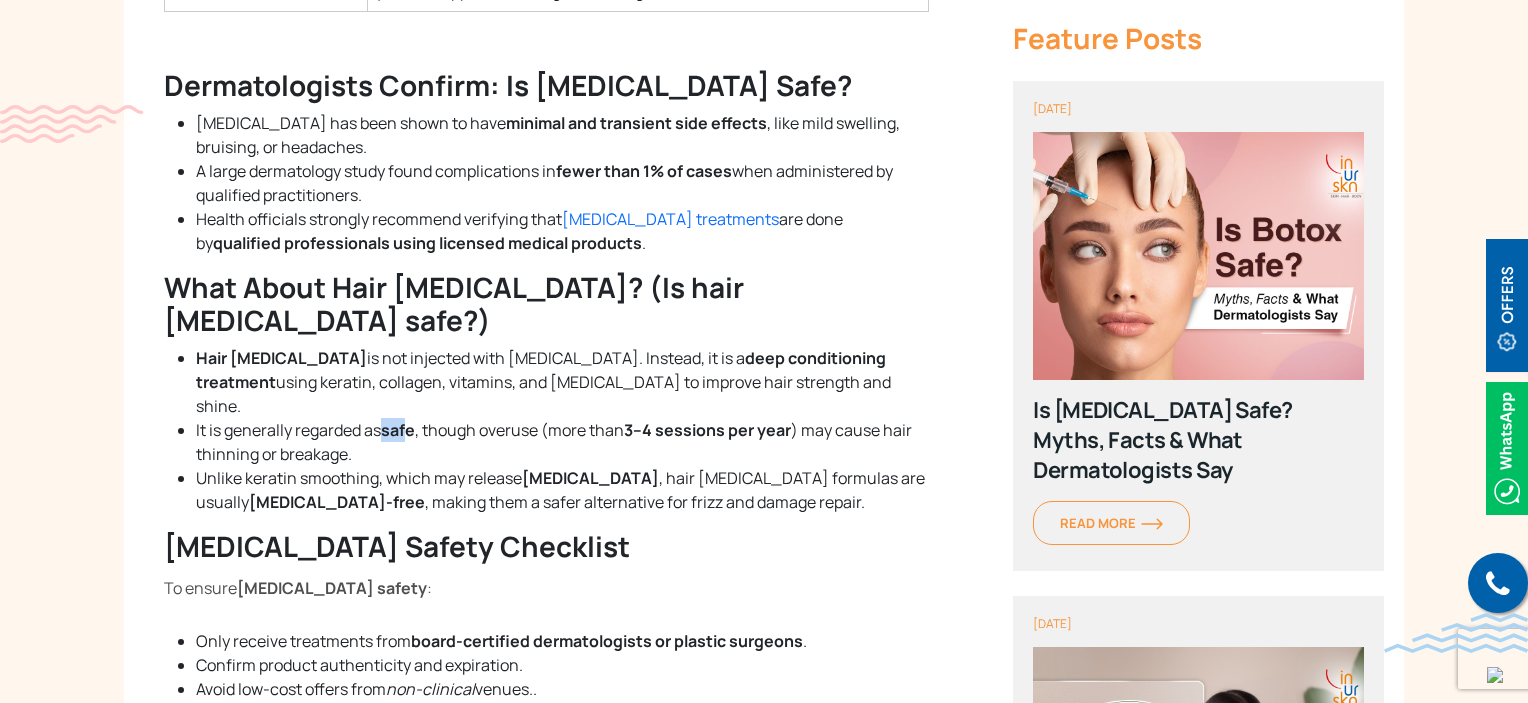 drag, startPoint x: 414, startPoint y: 356, endPoint x: 386, endPoint y: 349, distance: 28.86174 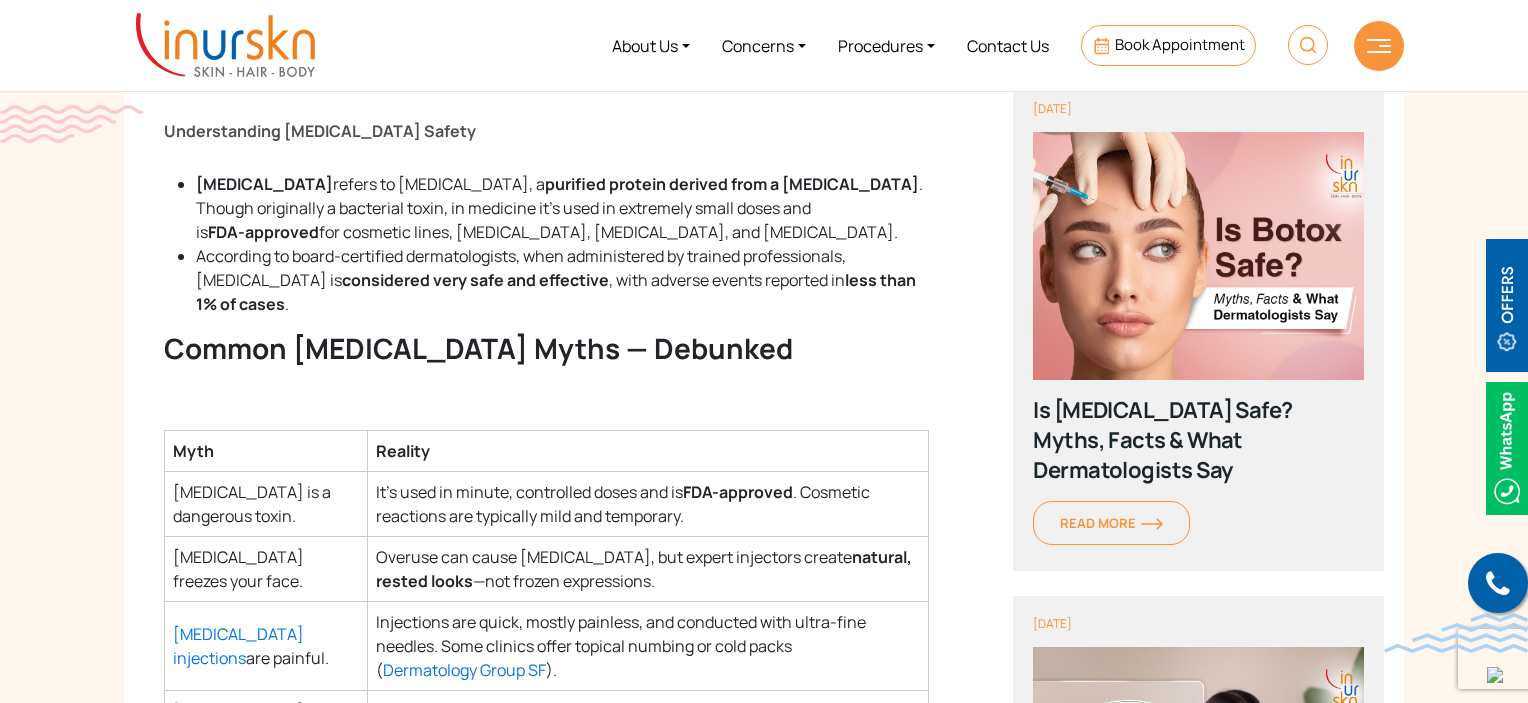 scroll, scrollTop: 911, scrollLeft: 0, axis: vertical 